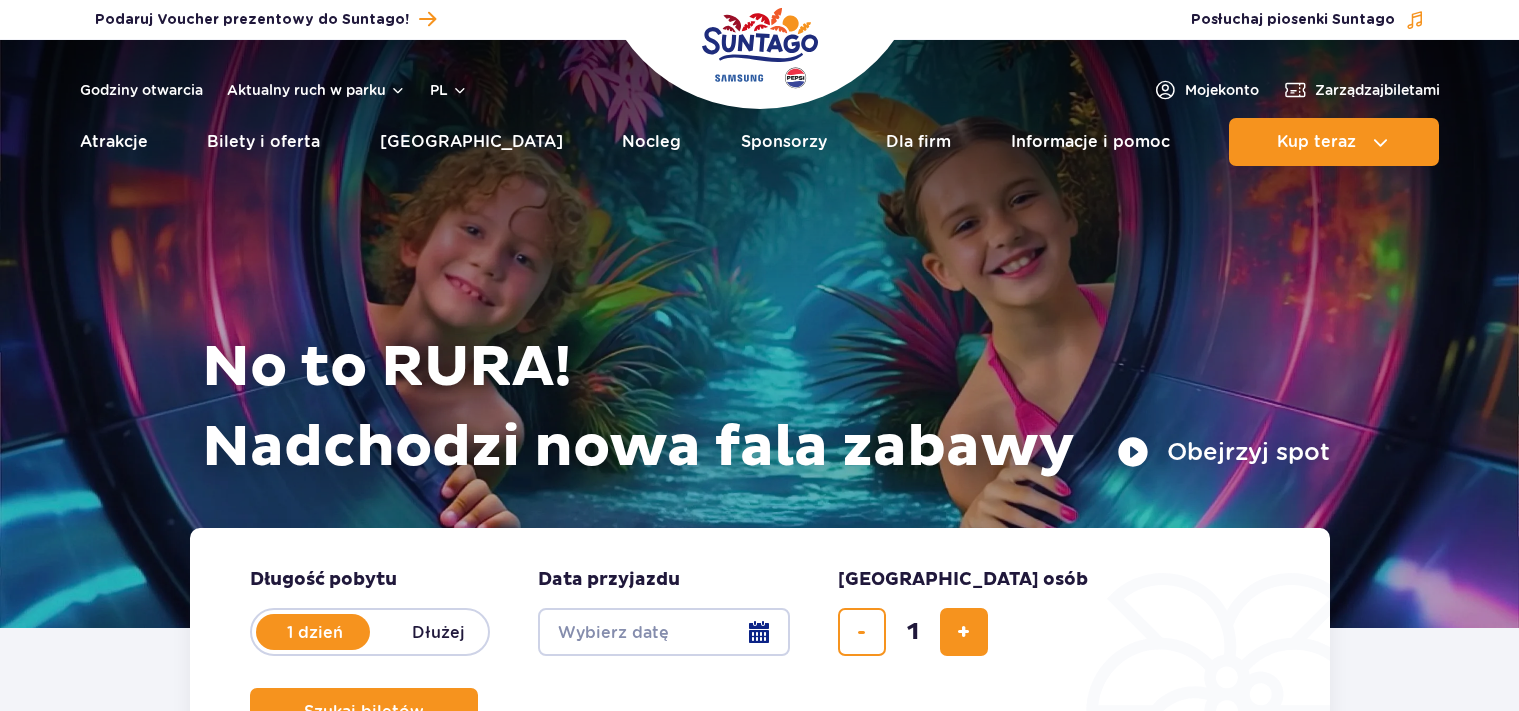 scroll, scrollTop: 0, scrollLeft: 0, axis: both 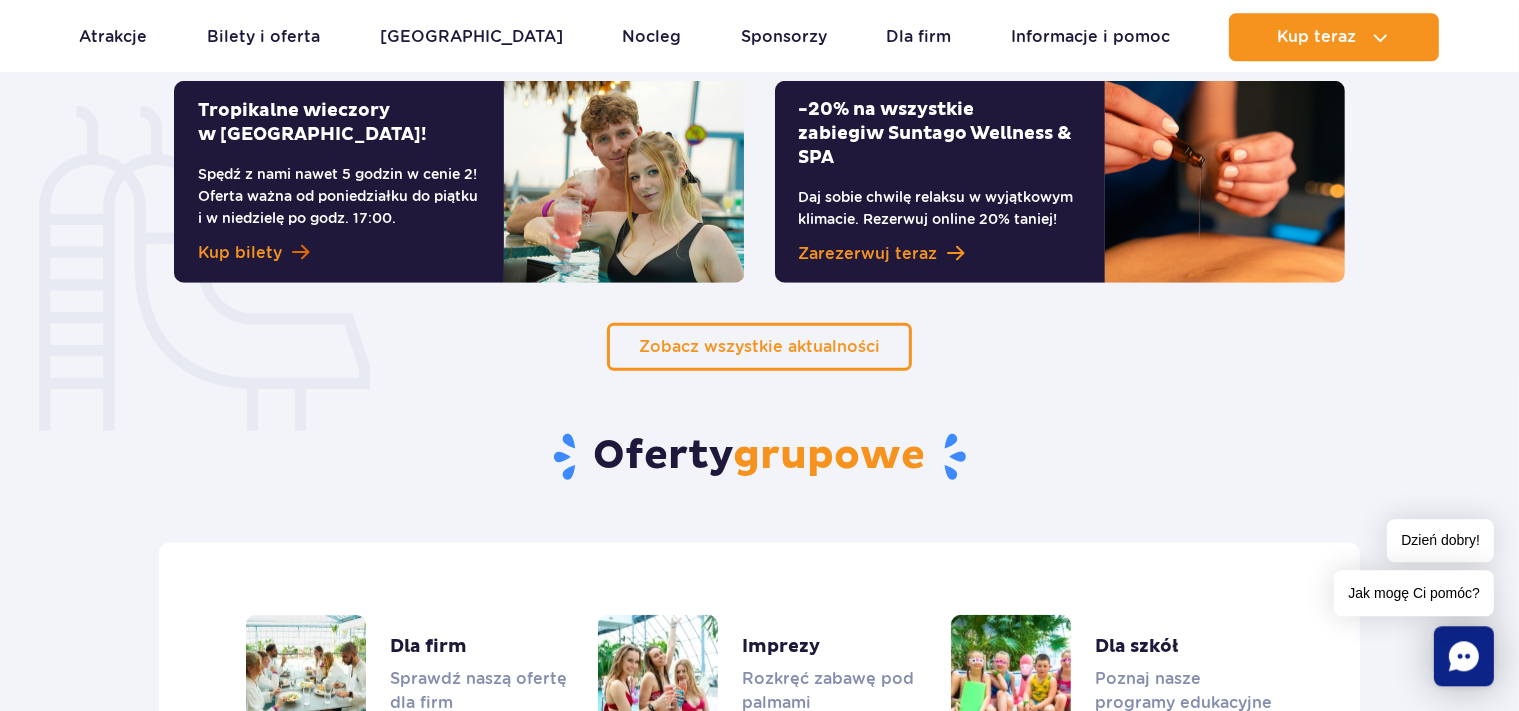 click on "Kup bilety" at bounding box center (240, 252) 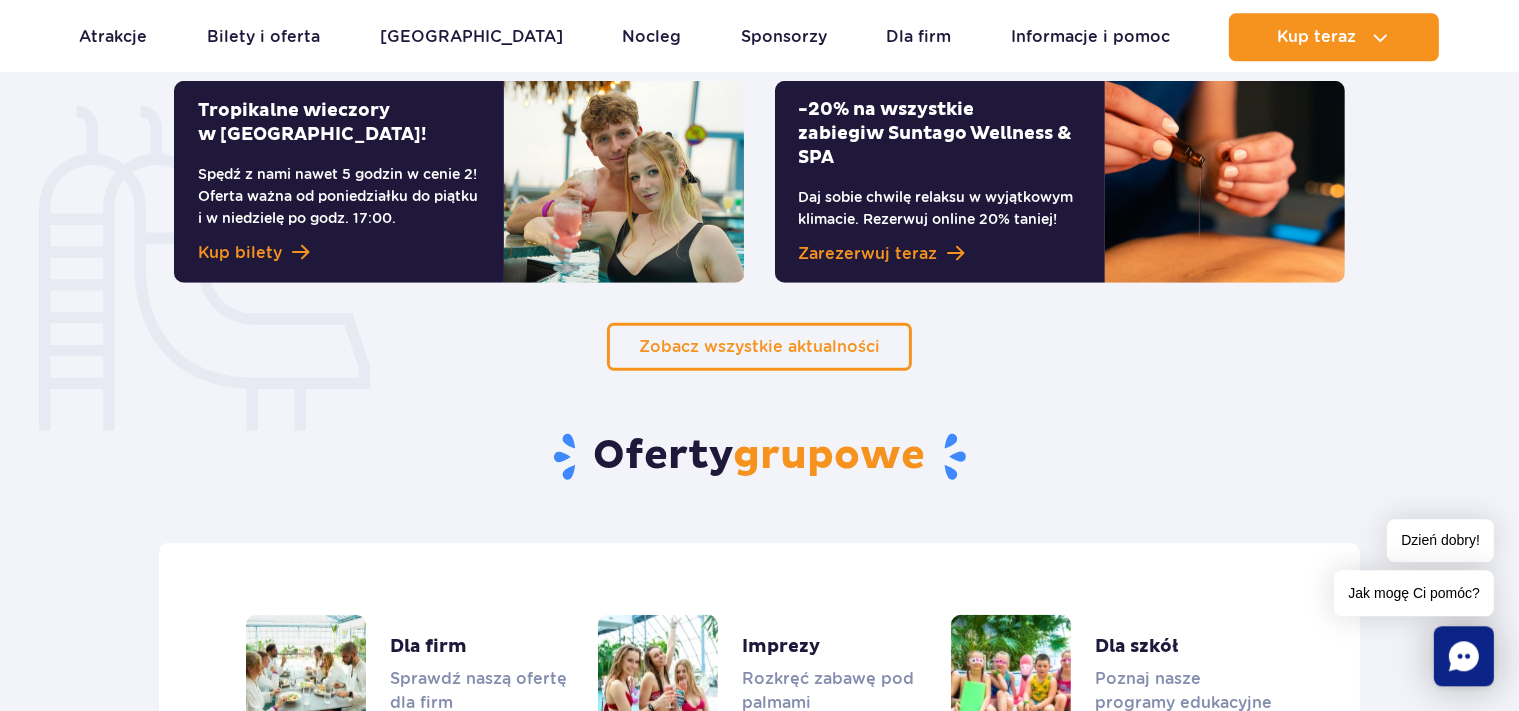 scroll, scrollTop: 2010, scrollLeft: 0, axis: vertical 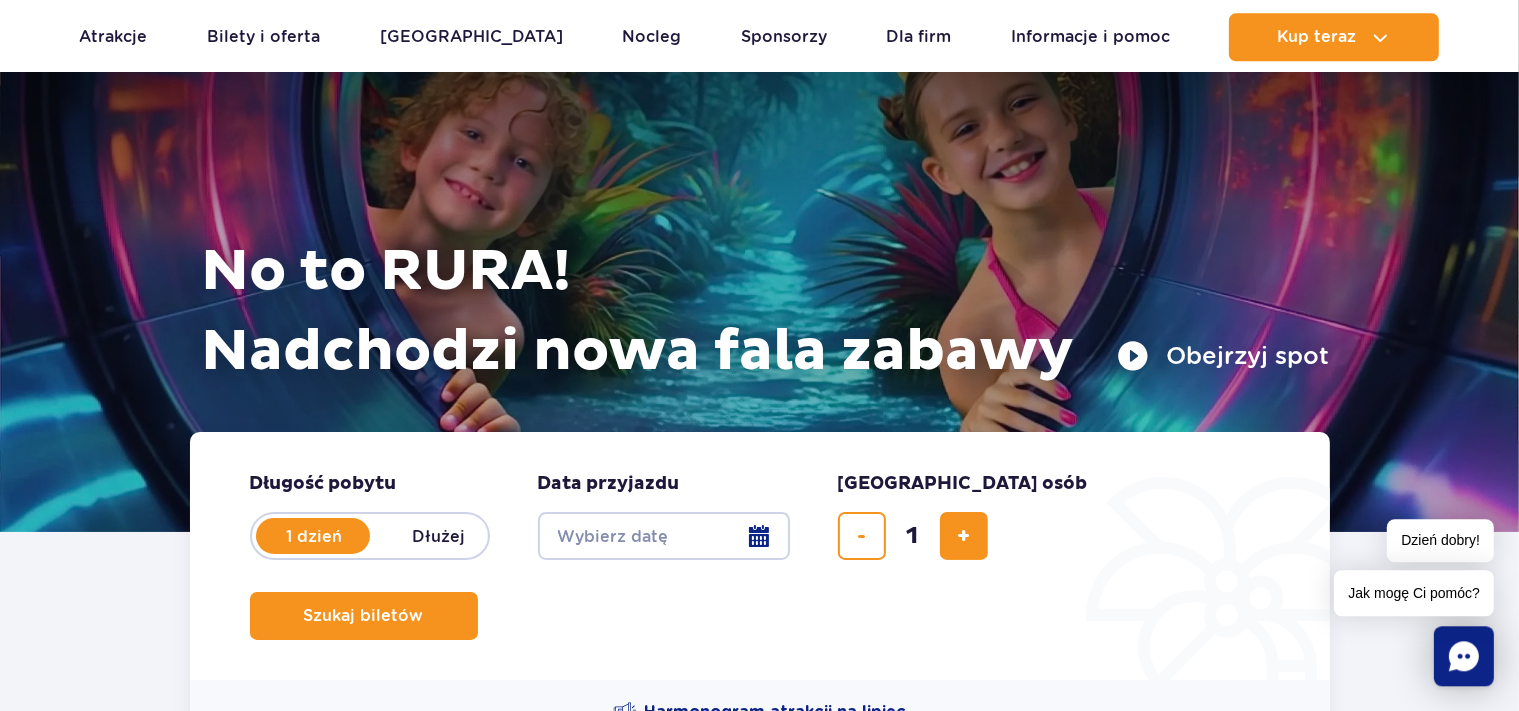 click on "Date from" at bounding box center (664, 536) 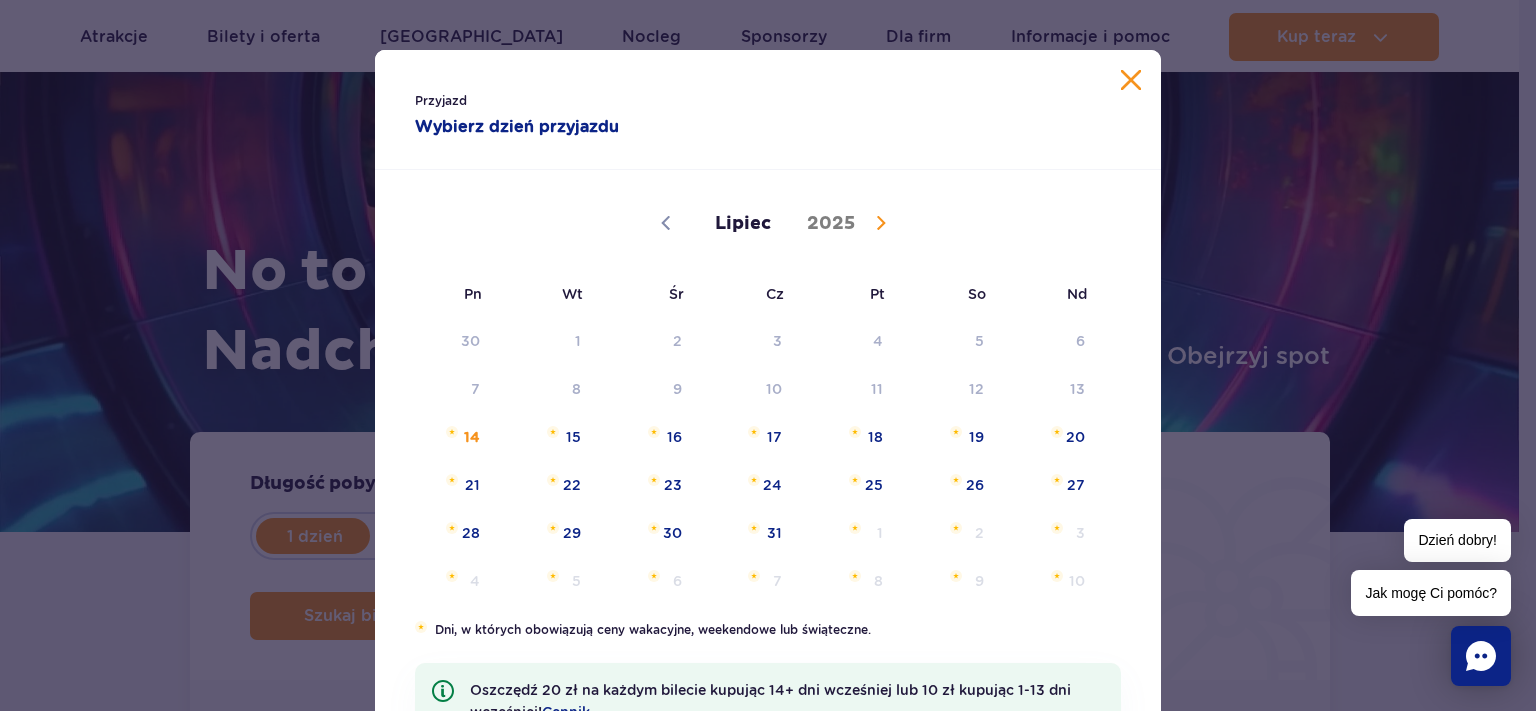 click 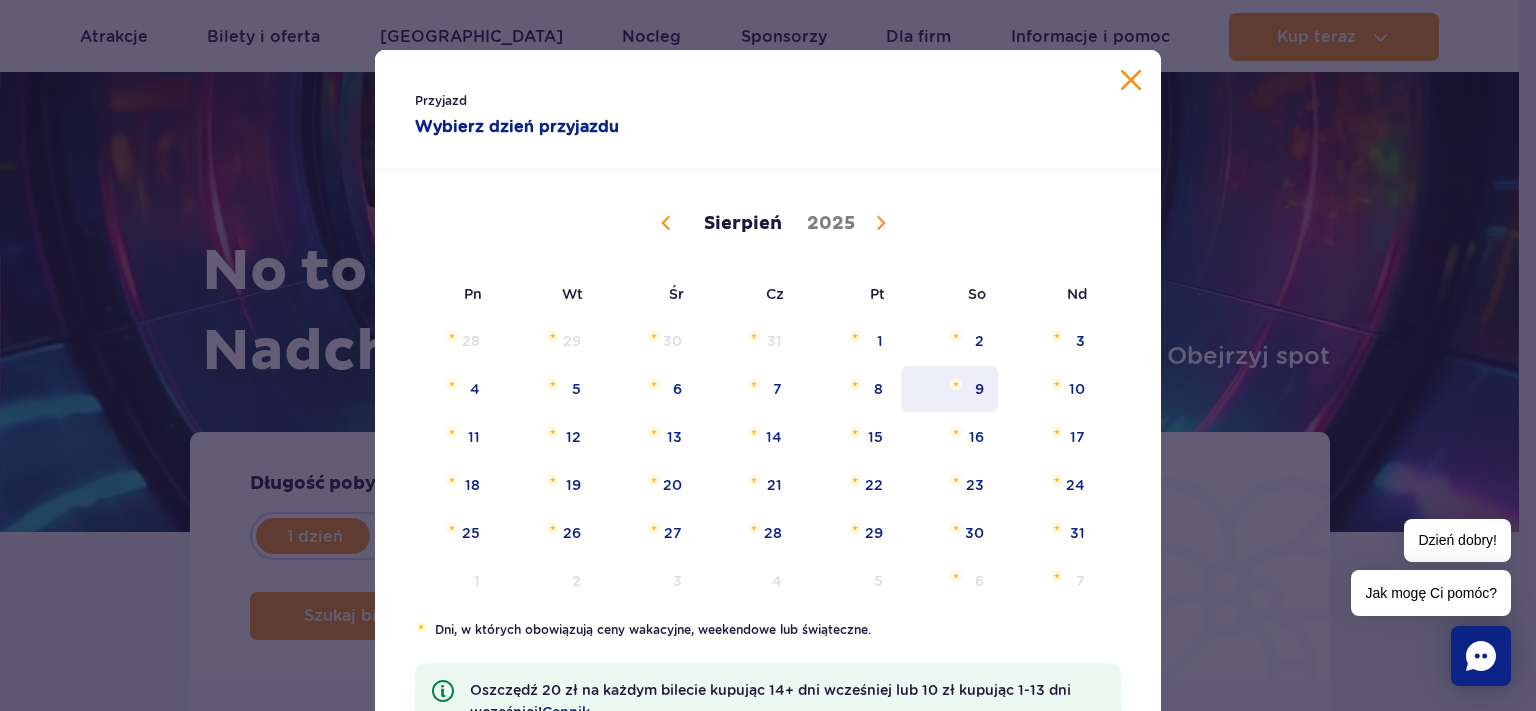 click on "9" at bounding box center [949, 389] 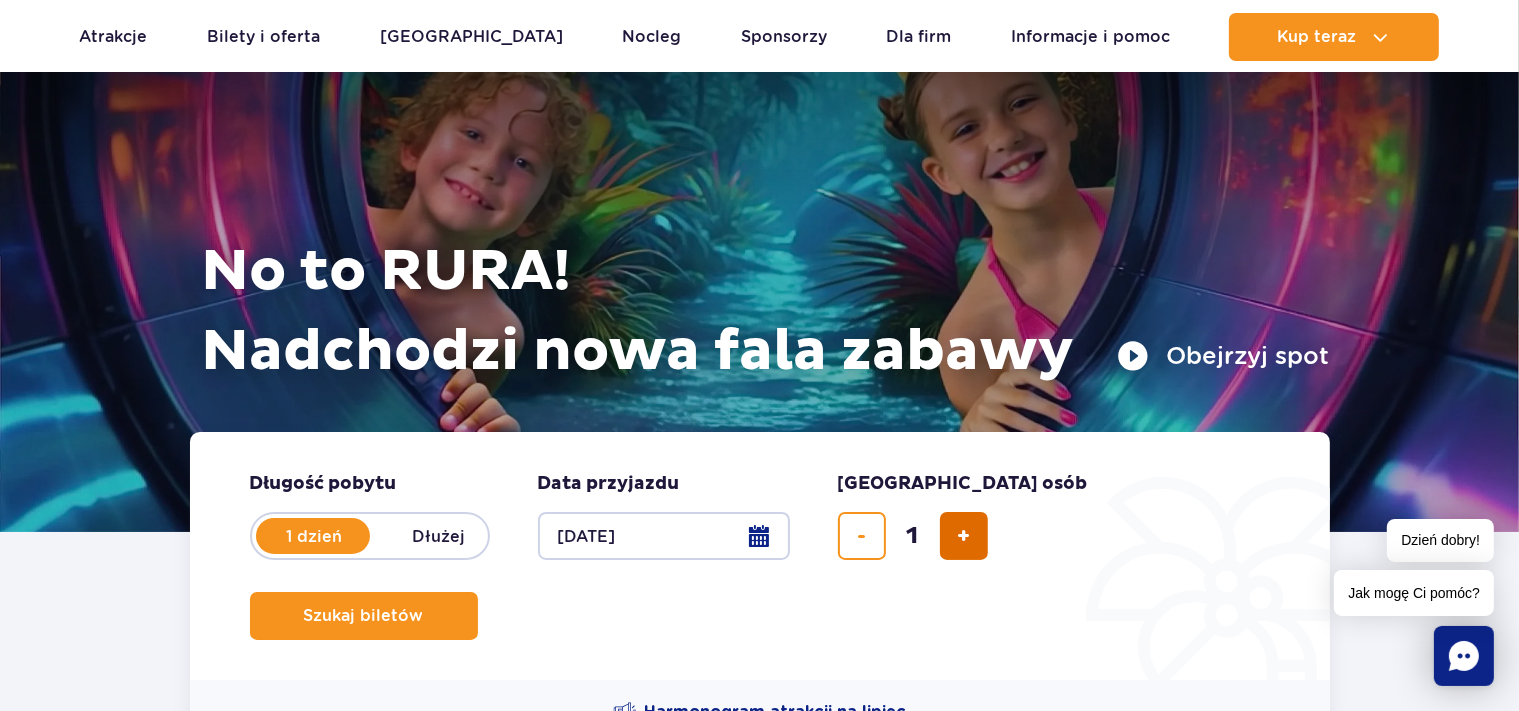 click at bounding box center [963, 536] 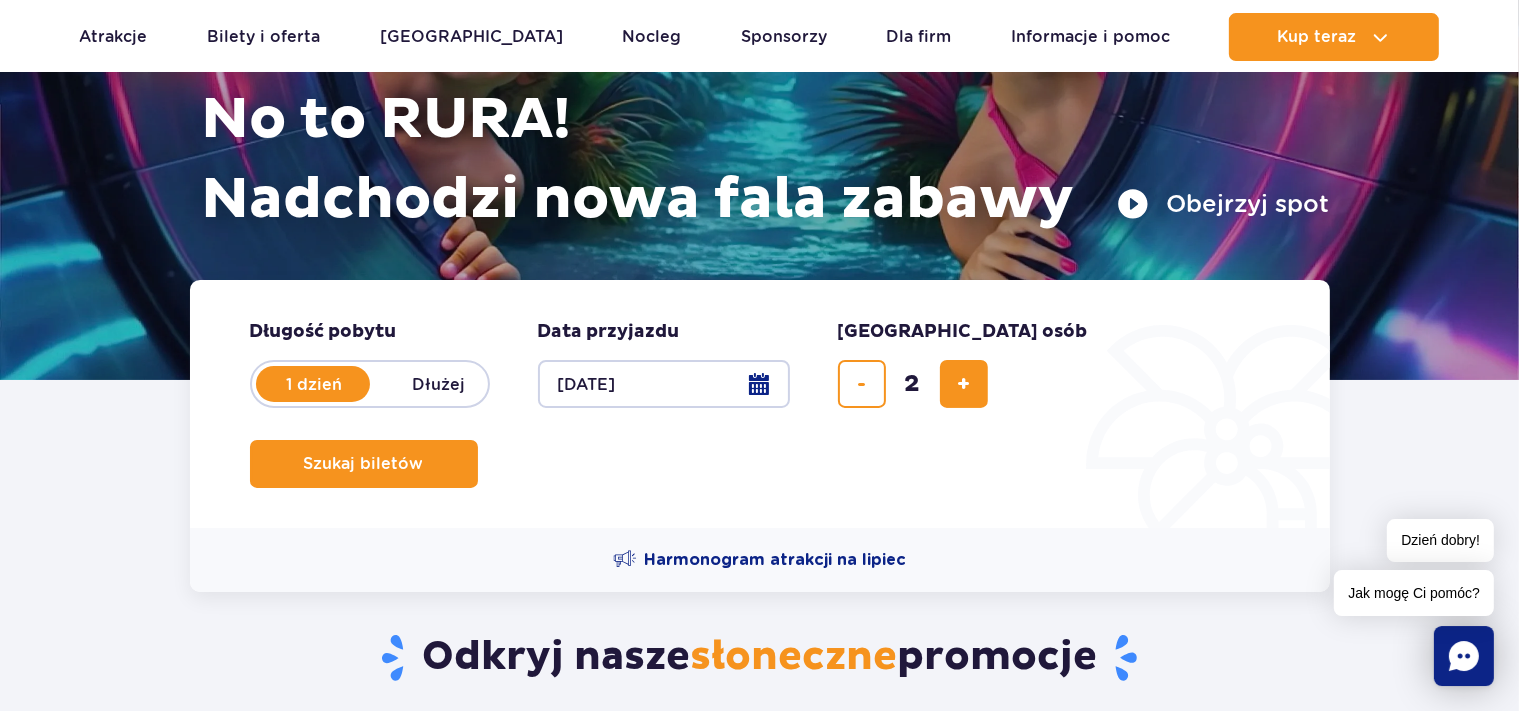 scroll, scrollTop: 258, scrollLeft: 0, axis: vertical 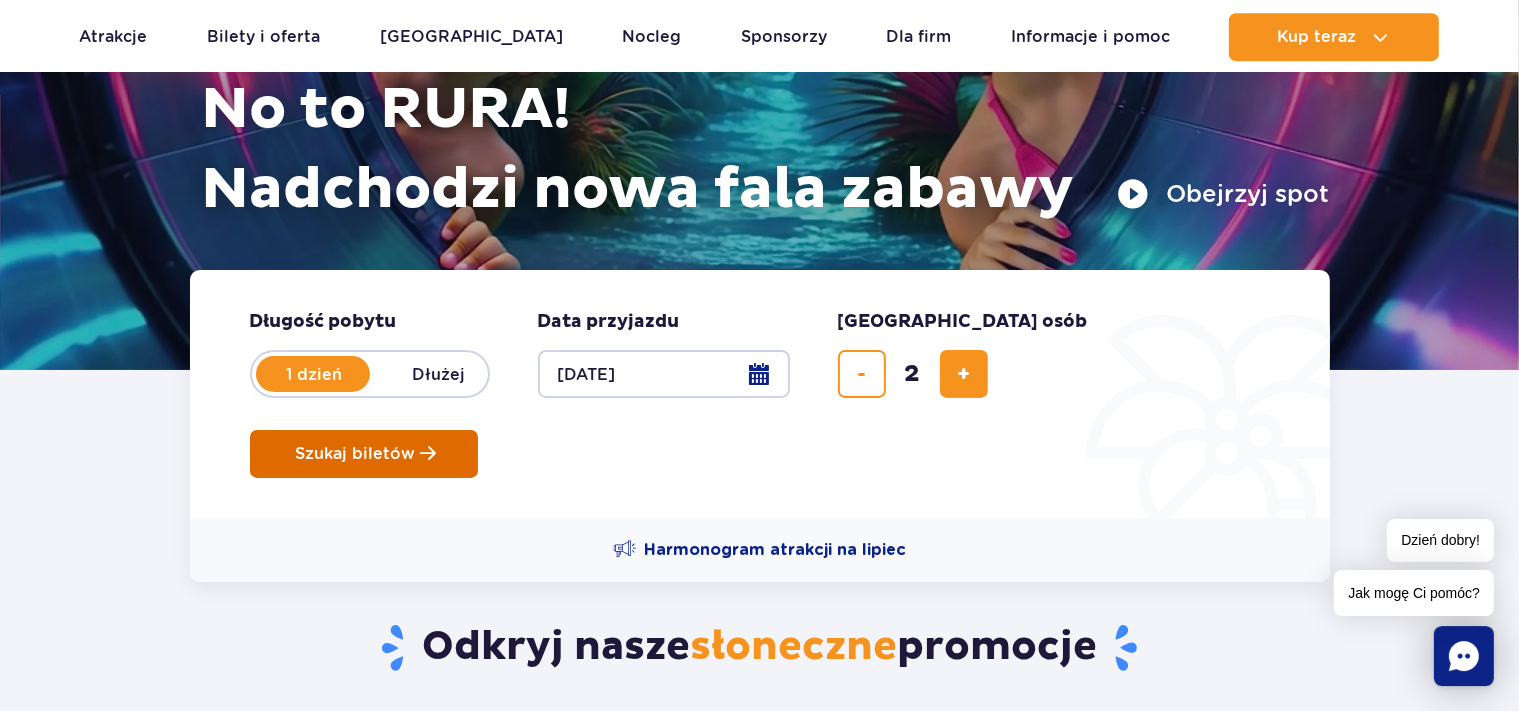 click at bounding box center (429, 453) 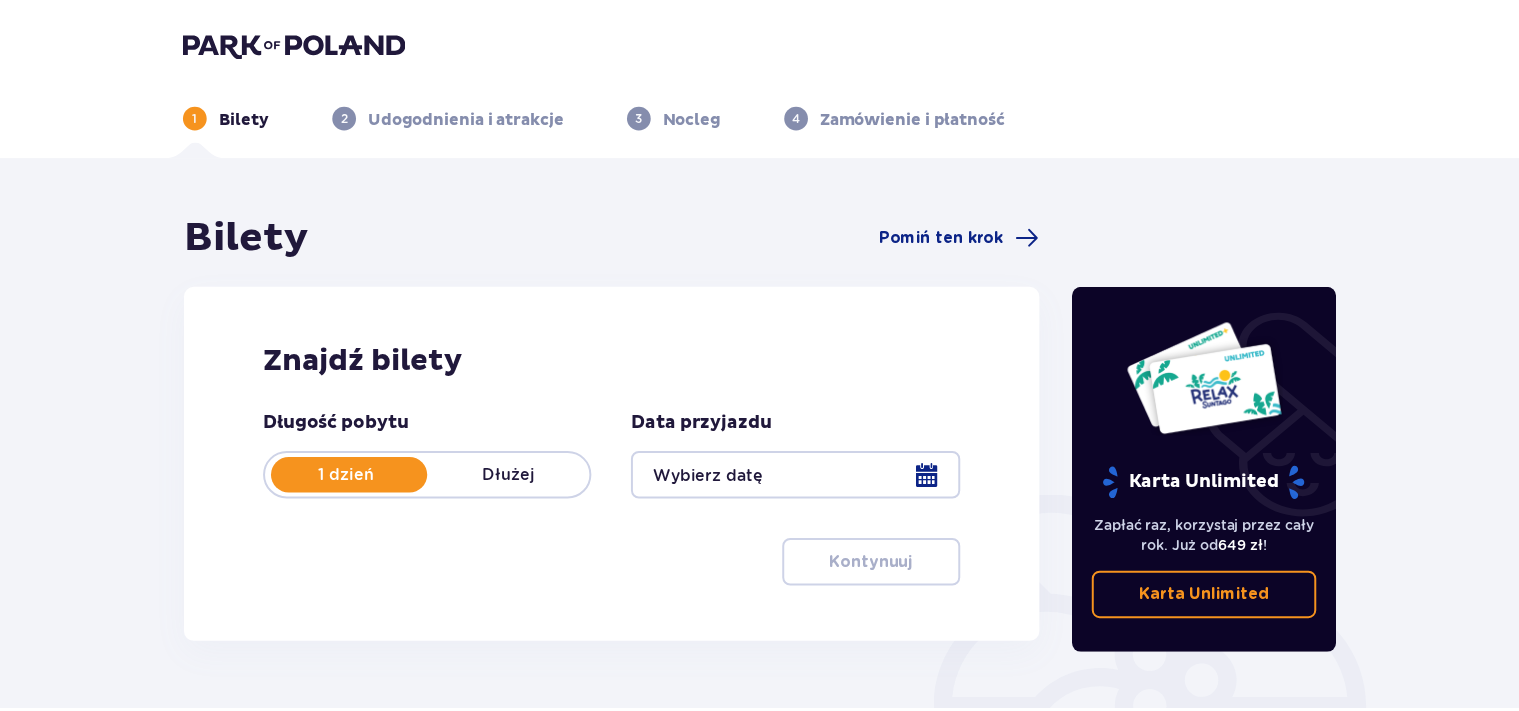 scroll, scrollTop: 0, scrollLeft: 0, axis: both 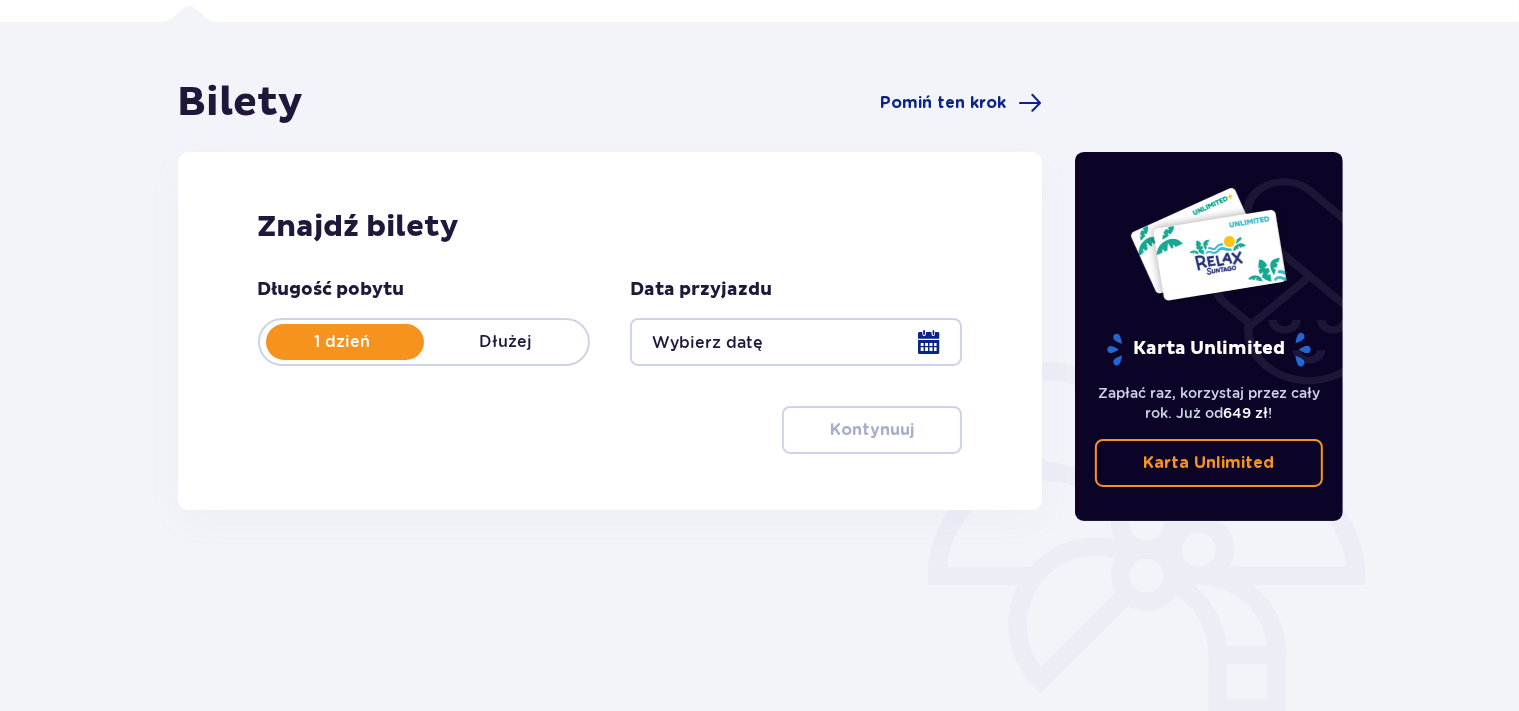 click at bounding box center [796, 342] 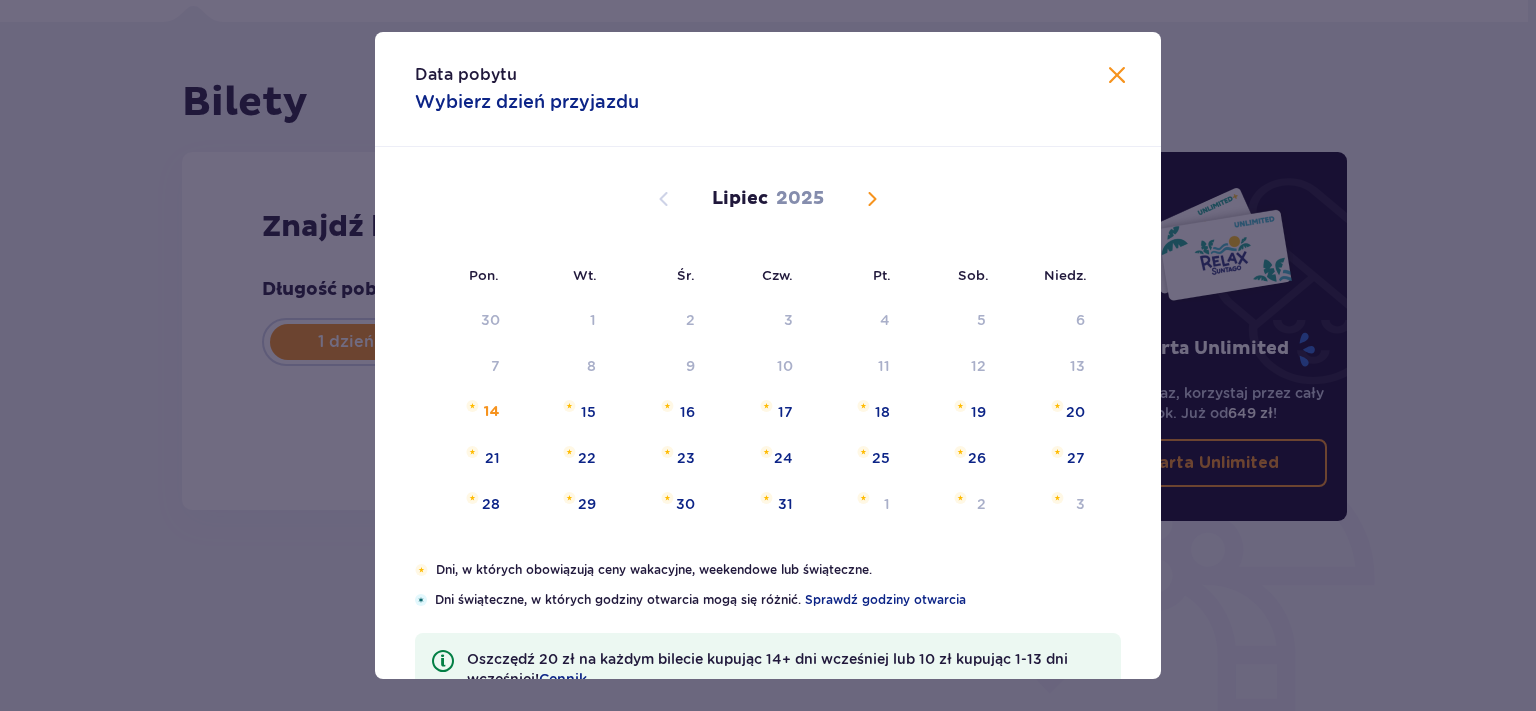 click at bounding box center (872, 199) 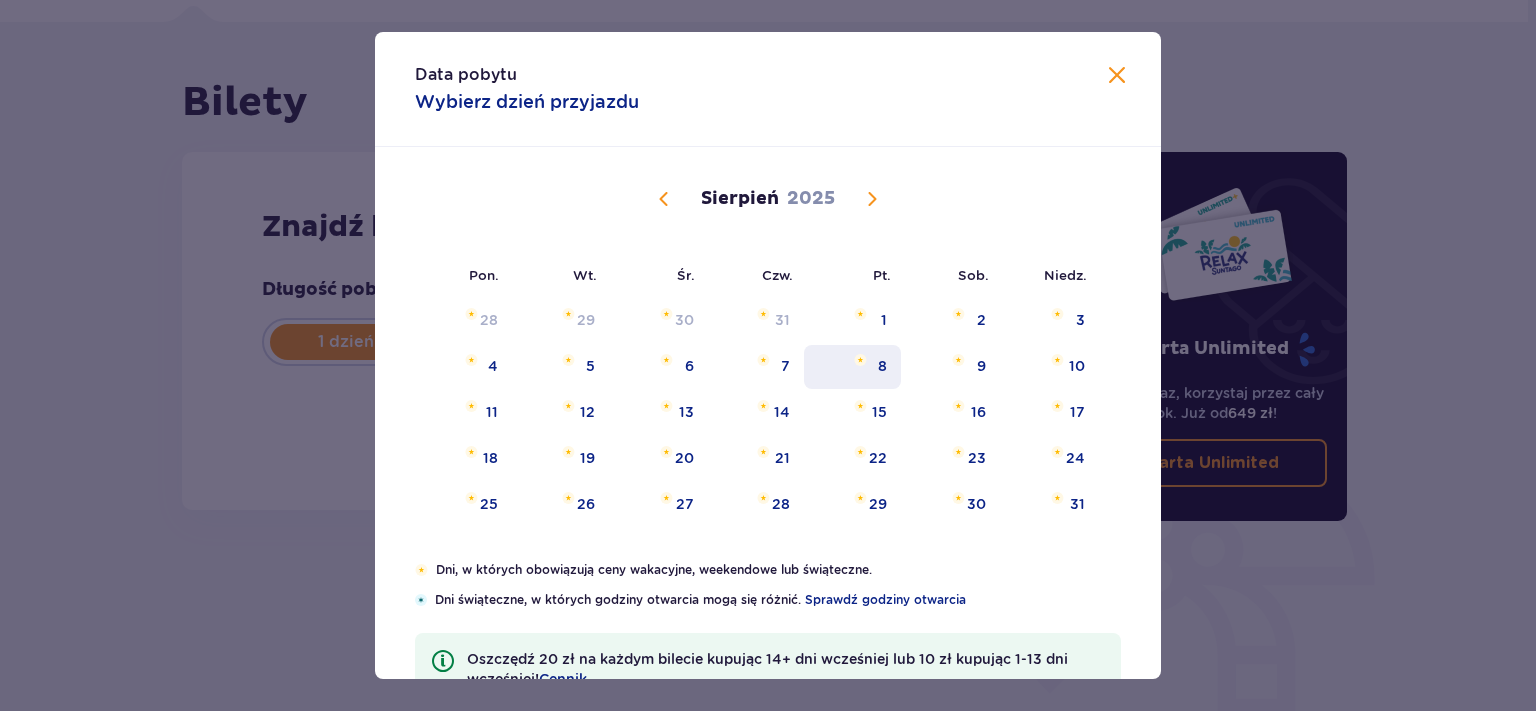 click on "8" at bounding box center [852, 367] 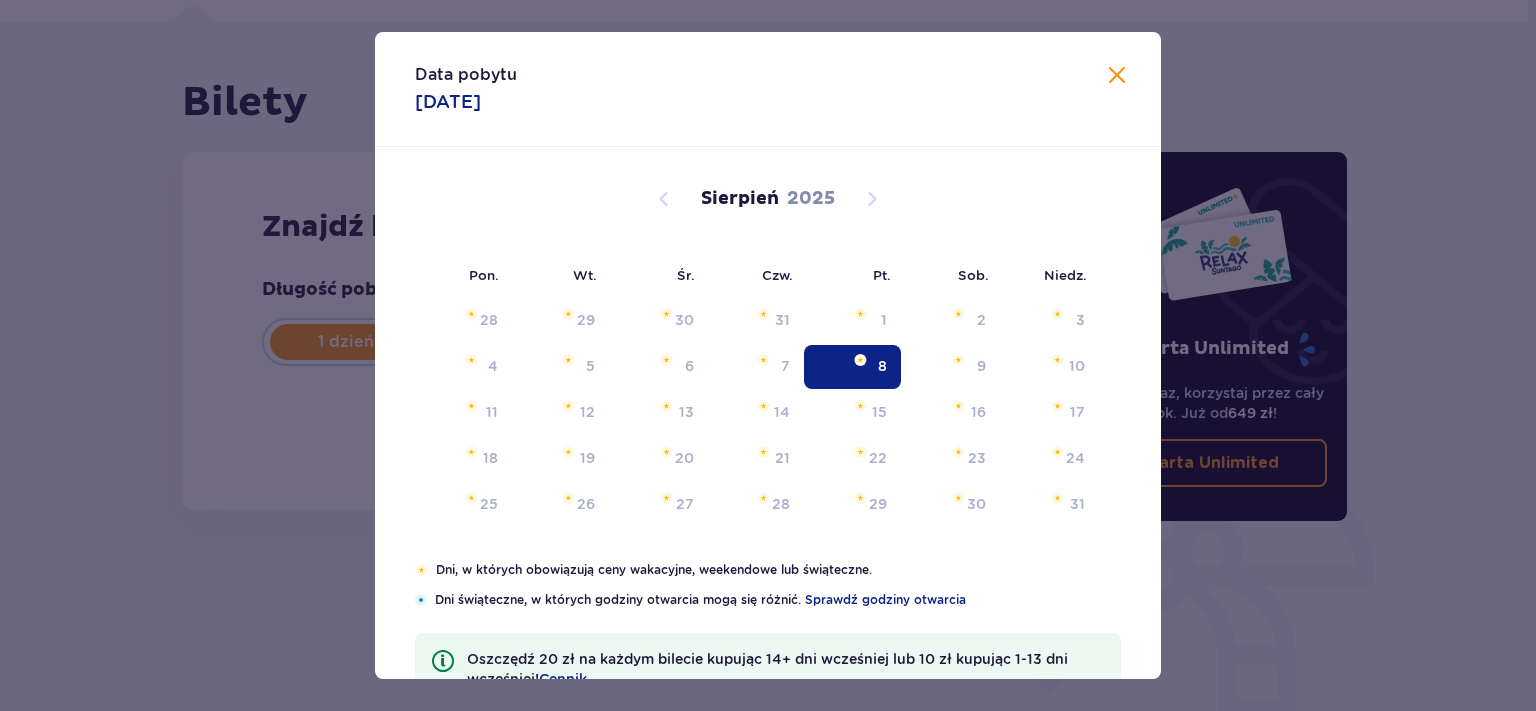 type on "08.08.25" 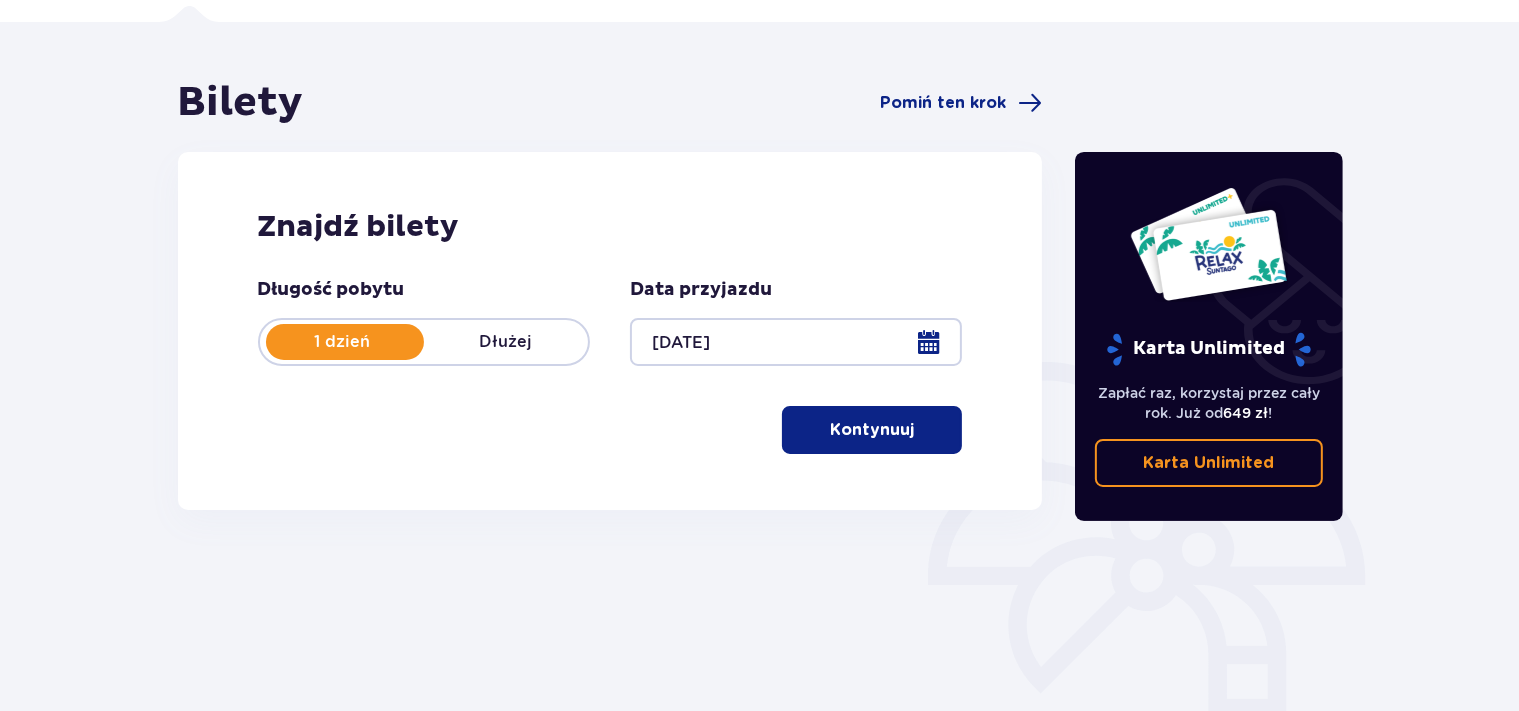 click on "Dłużej" at bounding box center [506, 342] 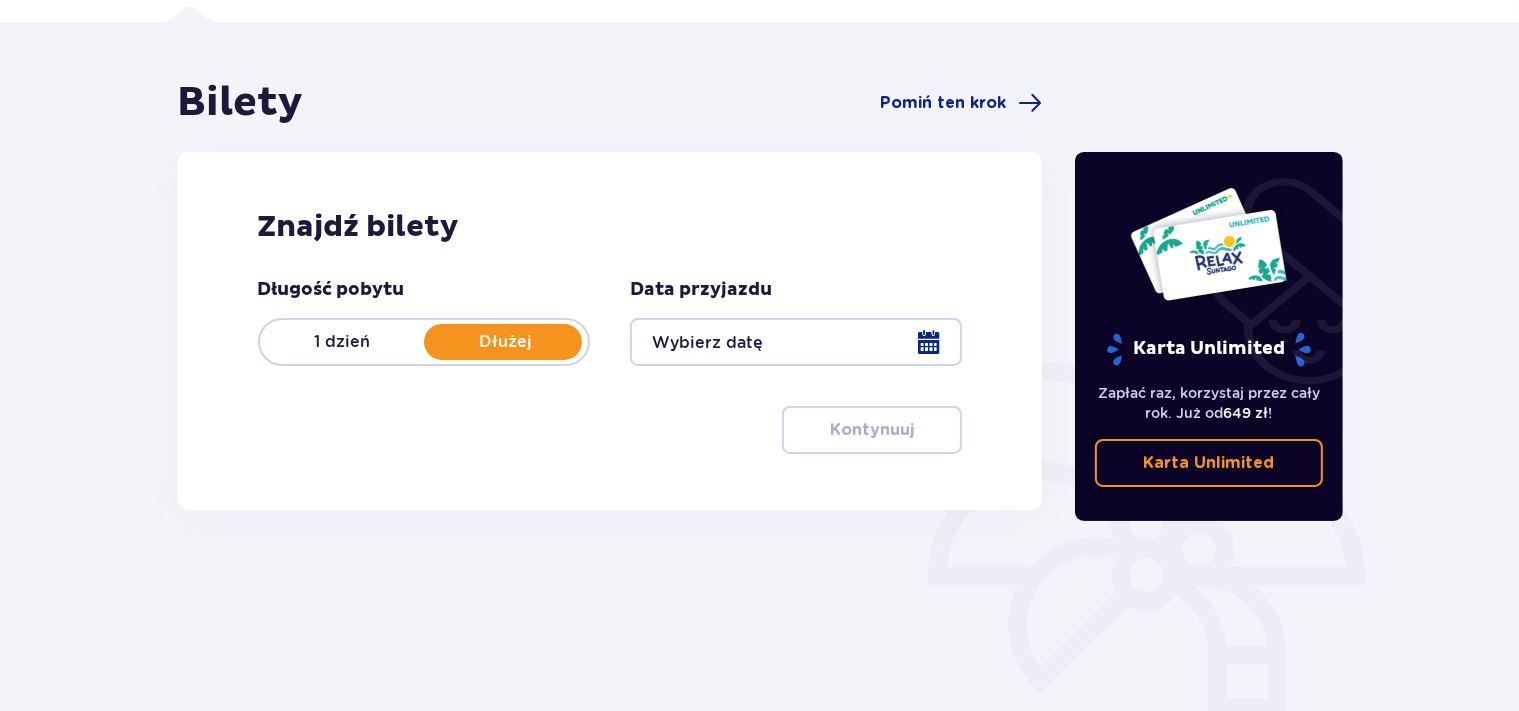 click at bounding box center [796, 342] 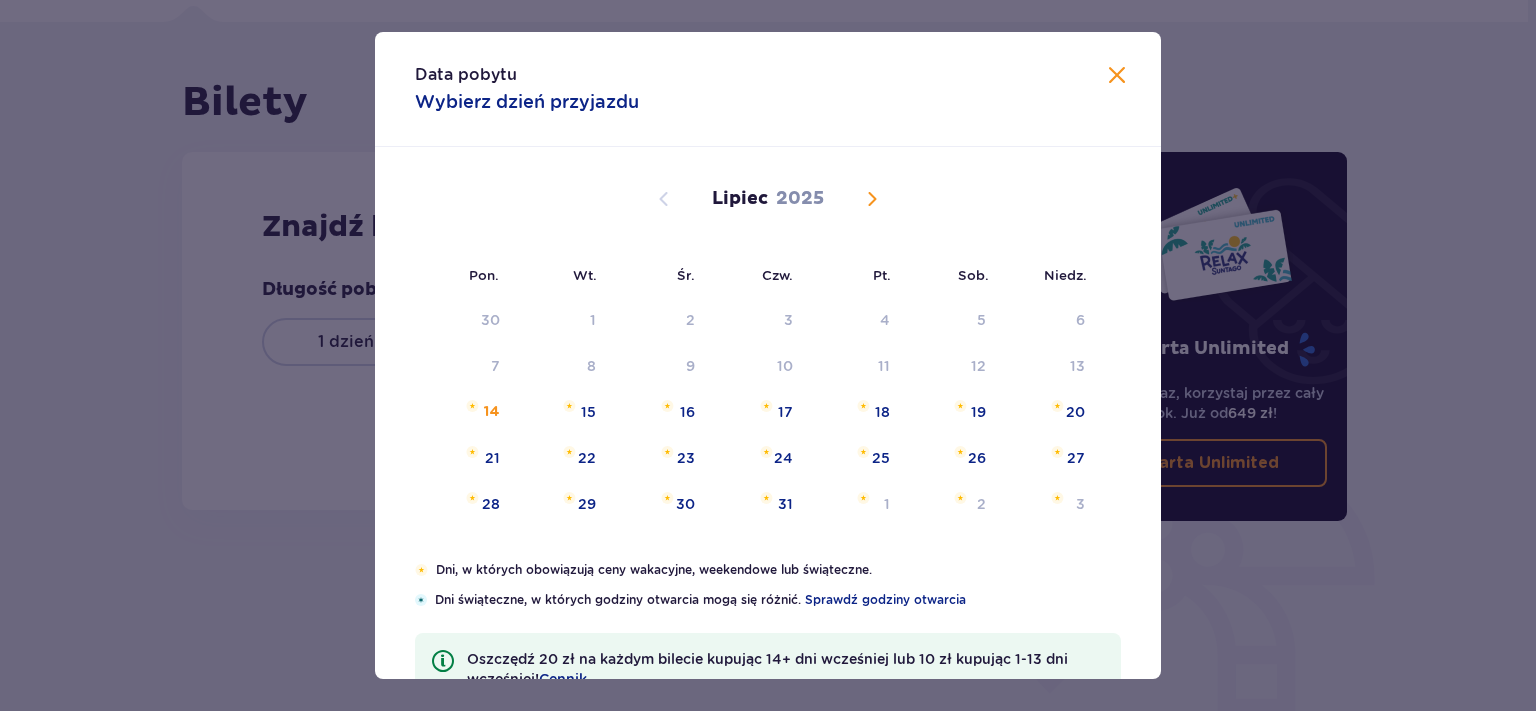click at bounding box center [872, 199] 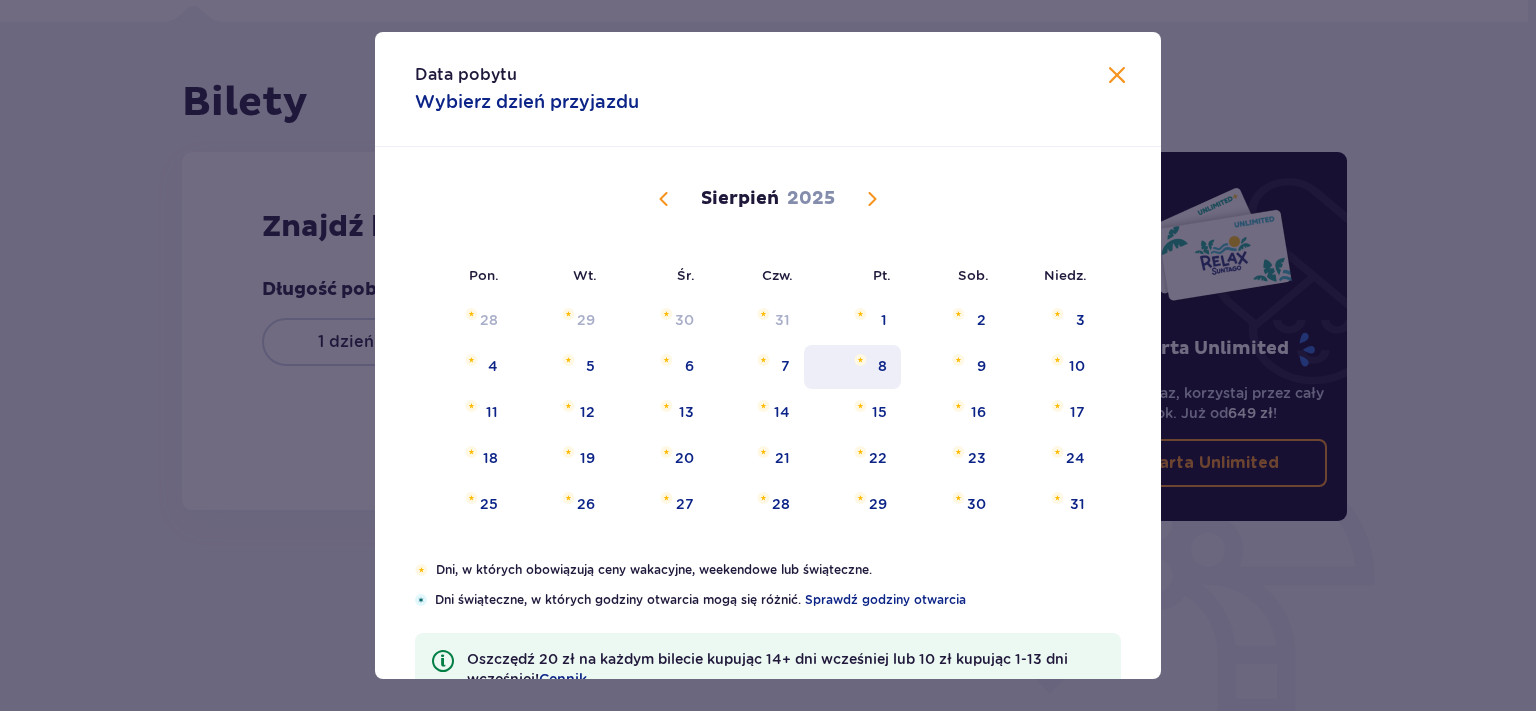 click on "8" at bounding box center [882, 366] 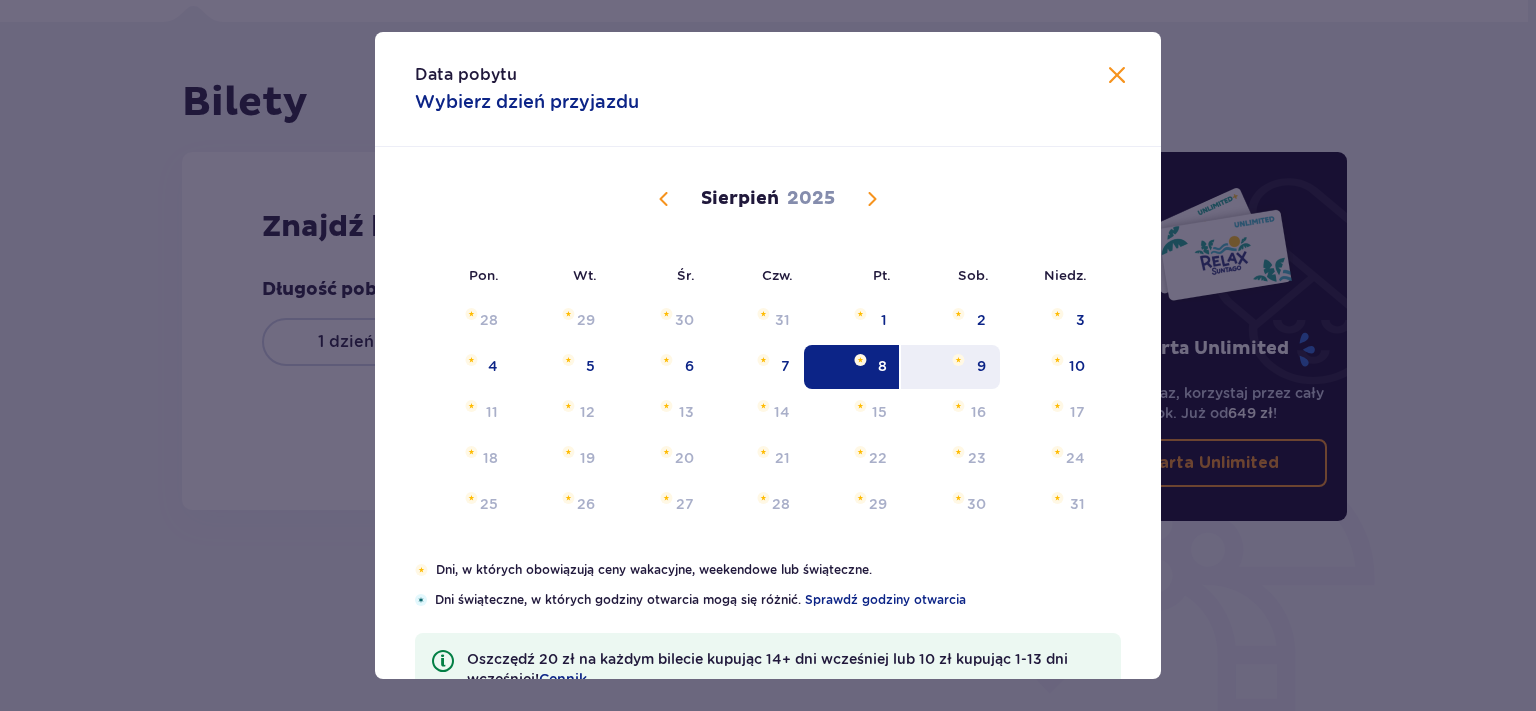 click on "9" at bounding box center [981, 366] 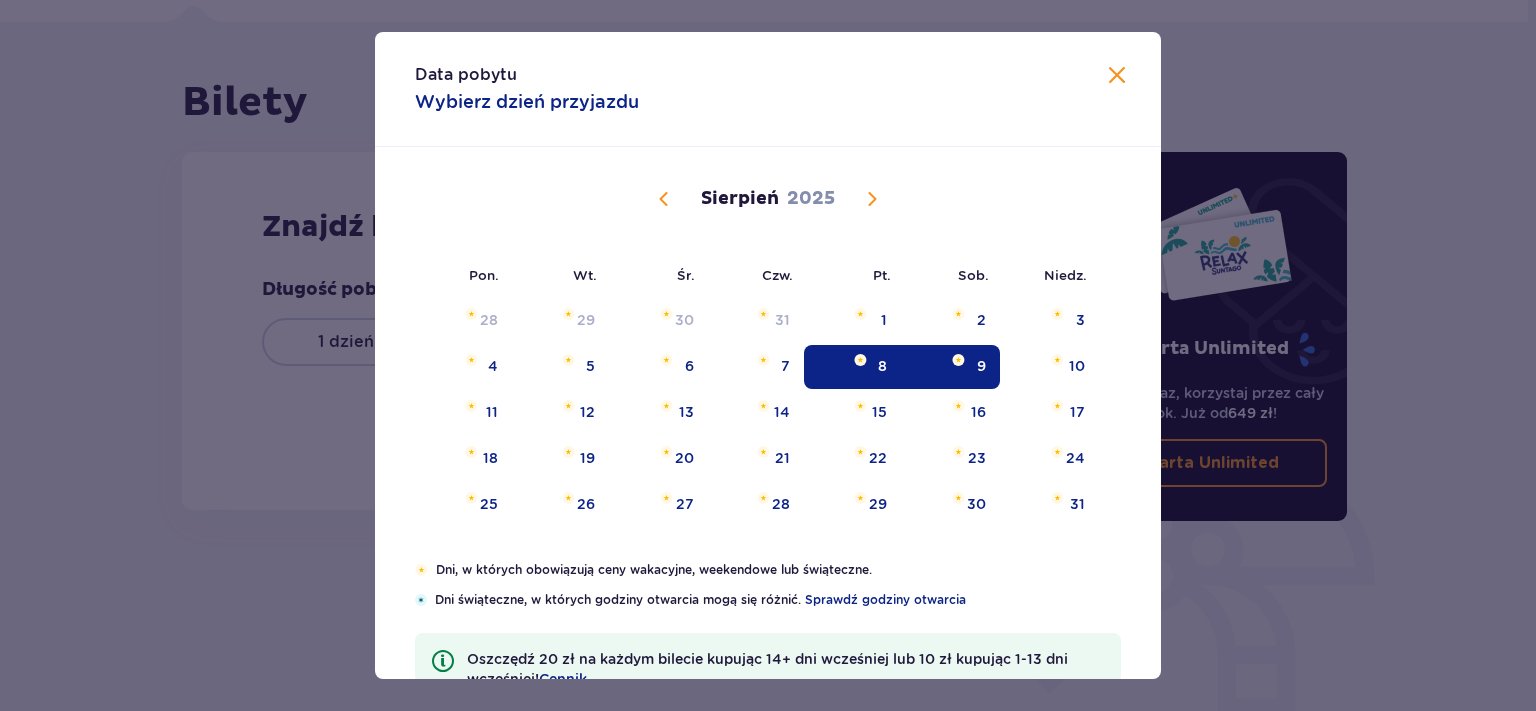 type on "08.08.25 - 09.08.25" 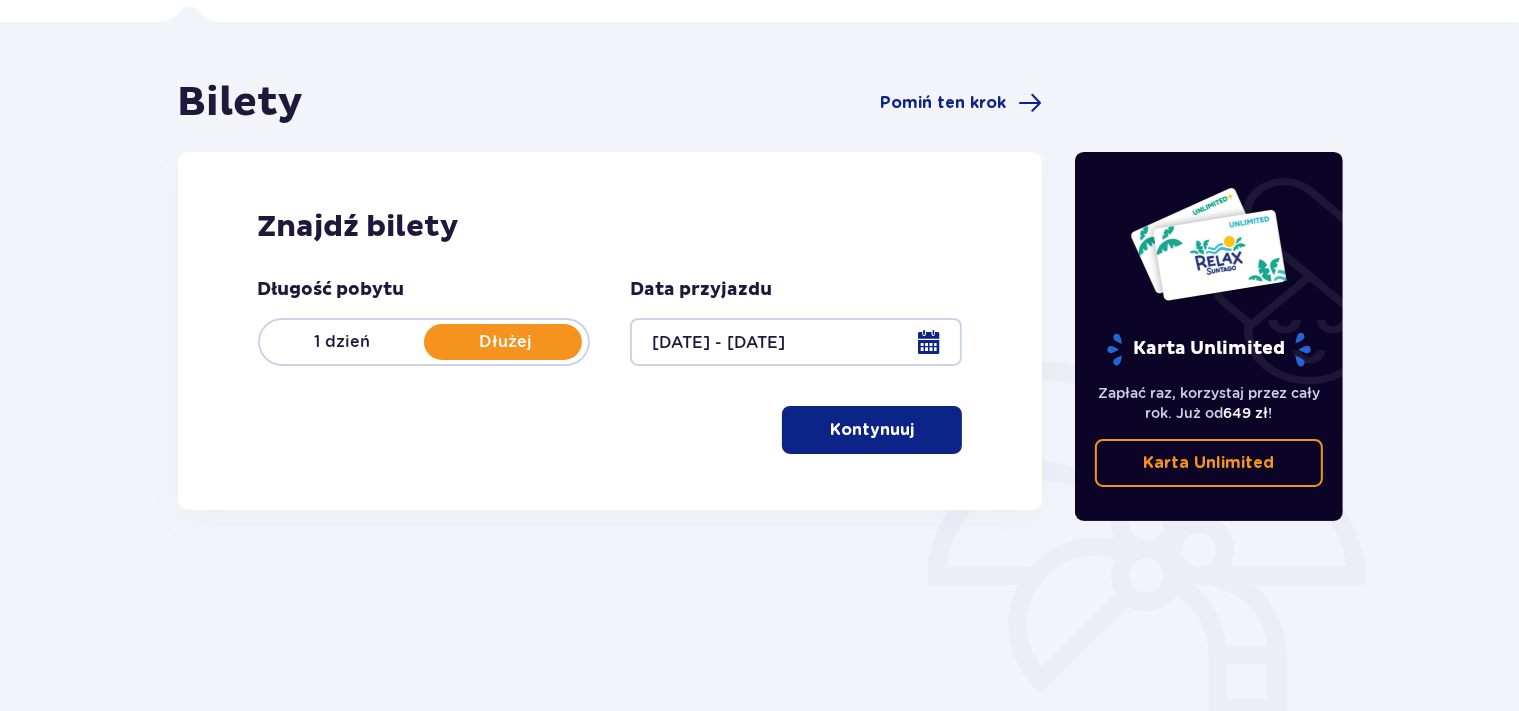 click on "Kontynuuj" at bounding box center (872, 430) 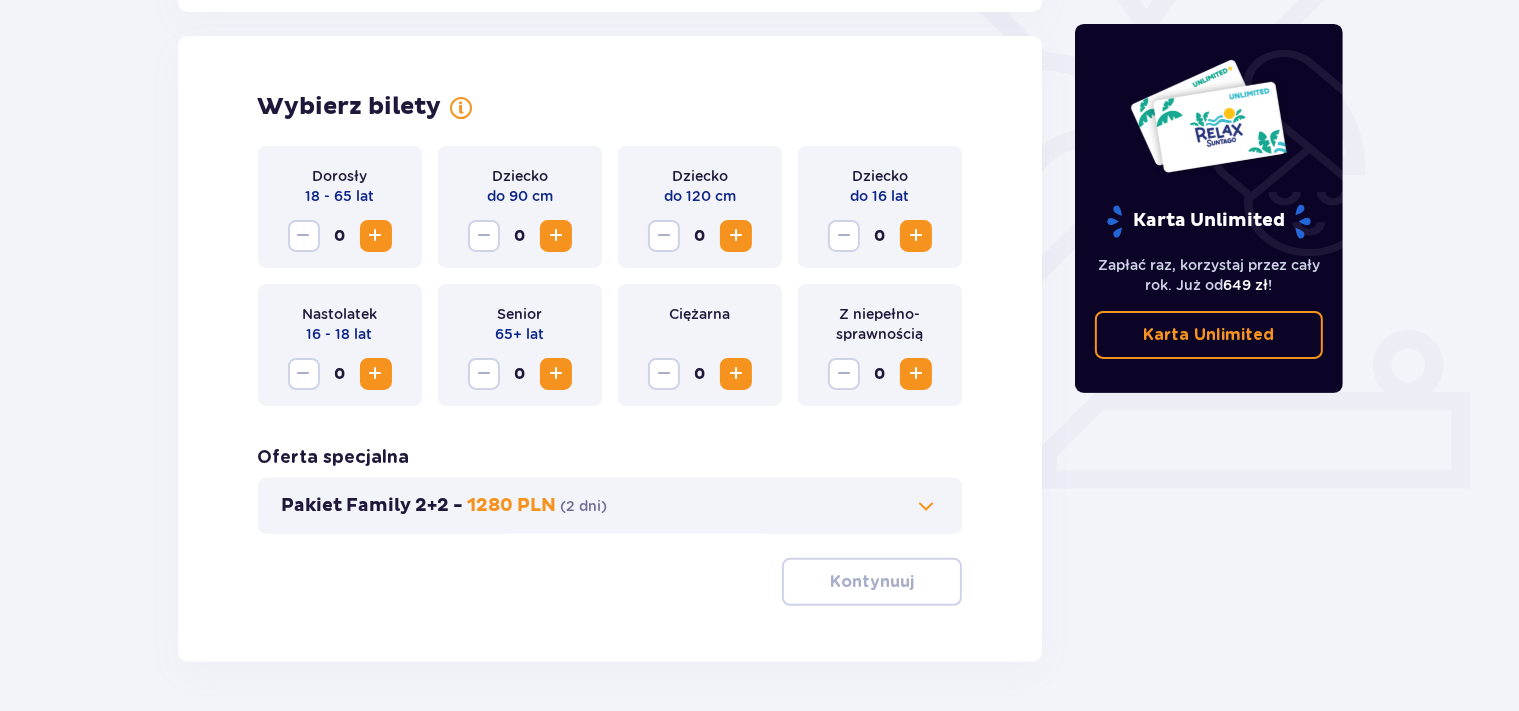 scroll, scrollTop: 556, scrollLeft: 0, axis: vertical 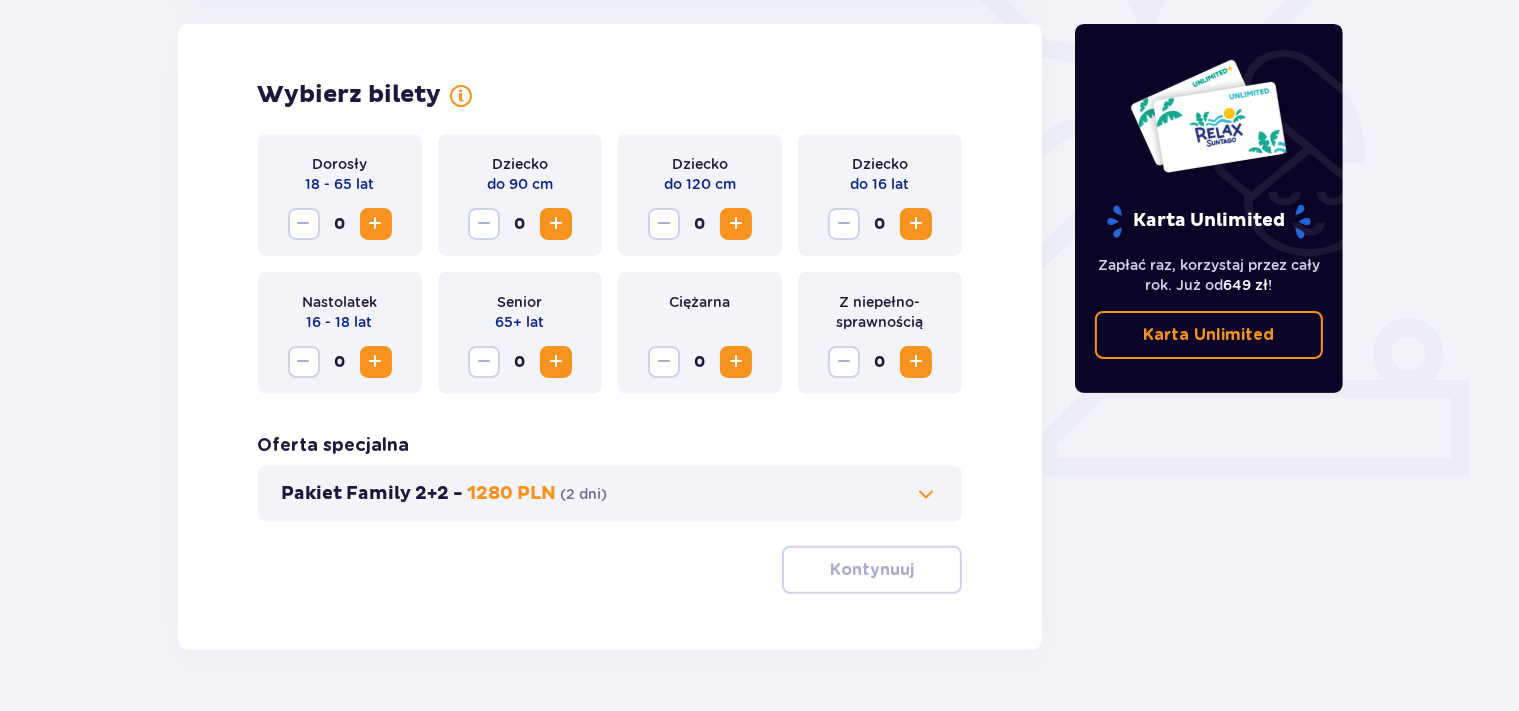 click at bounding box center (916, 224) 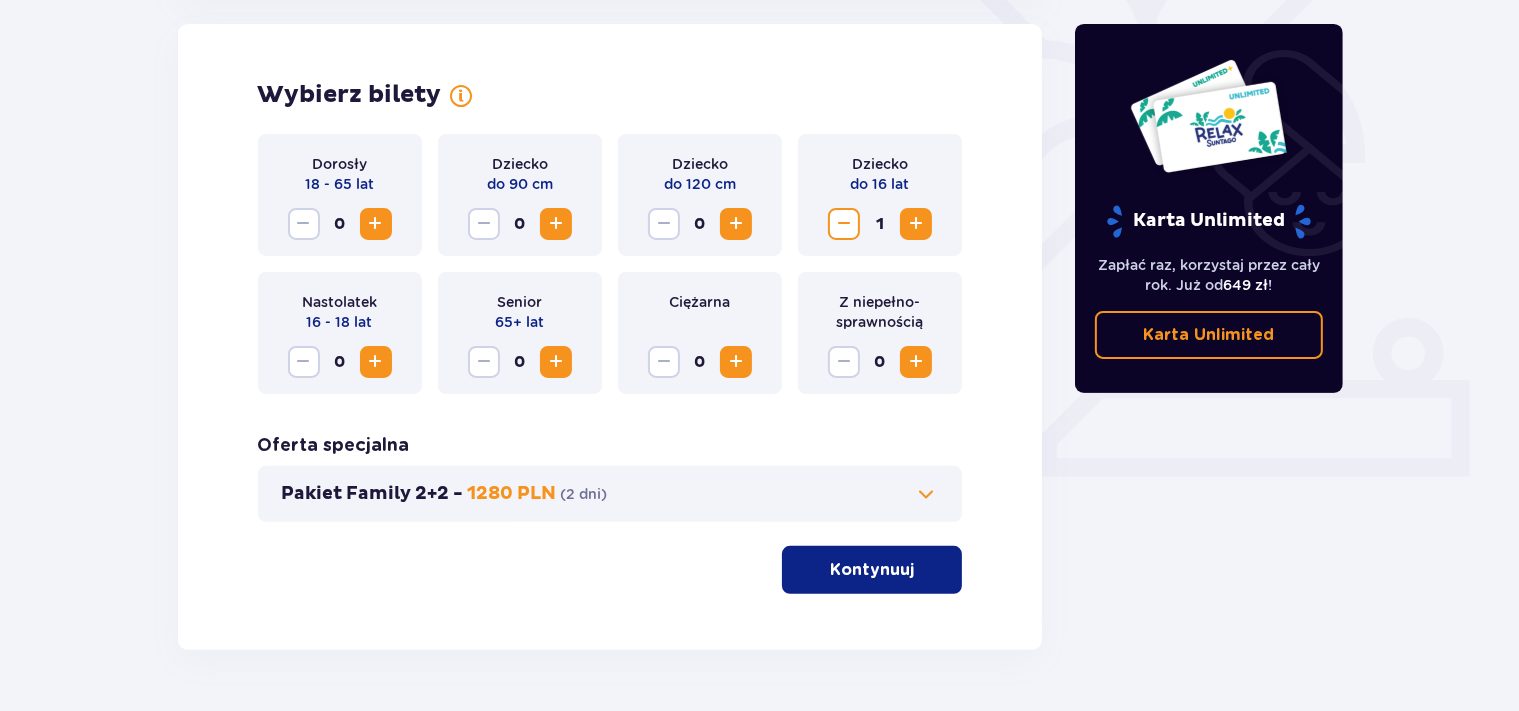 click at bounding box center [376, 224] 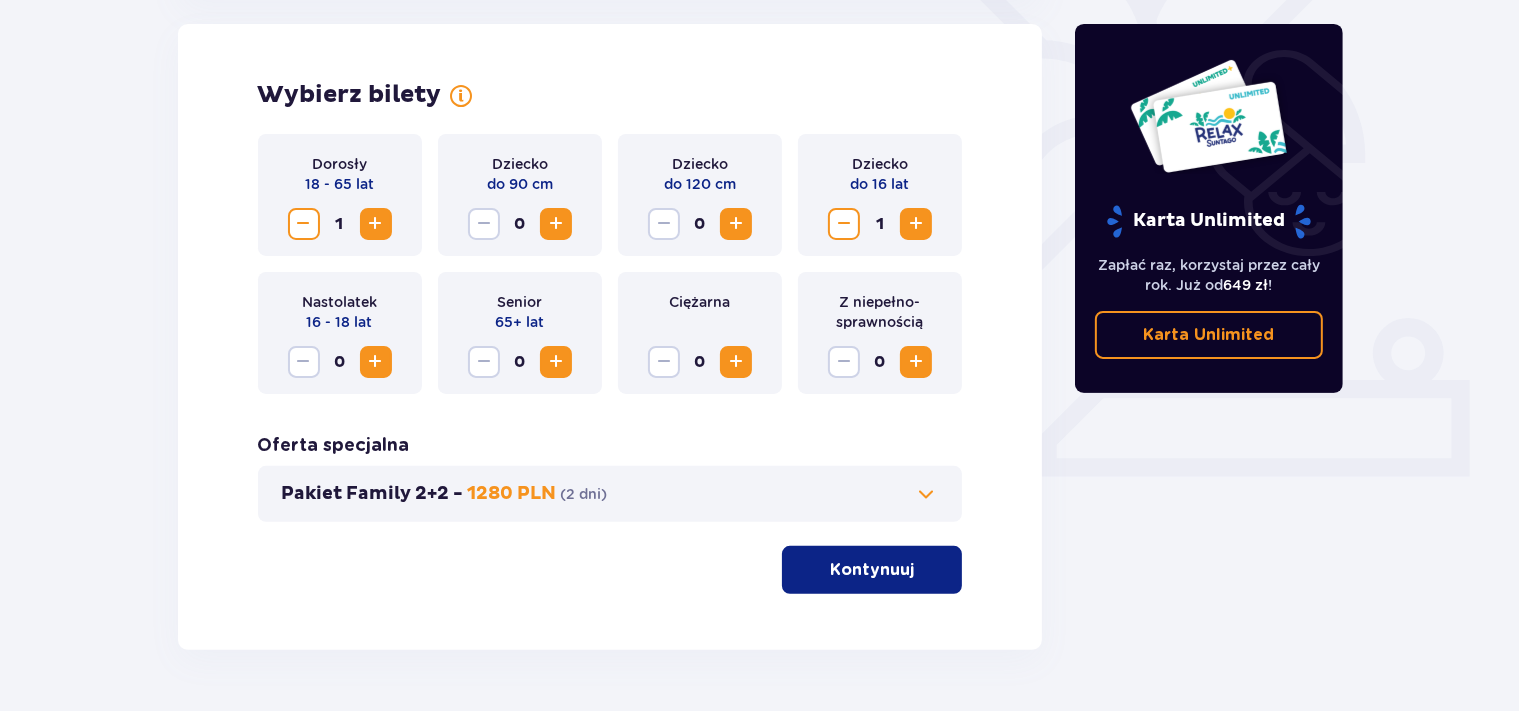 click at bounding box center (918, 570) 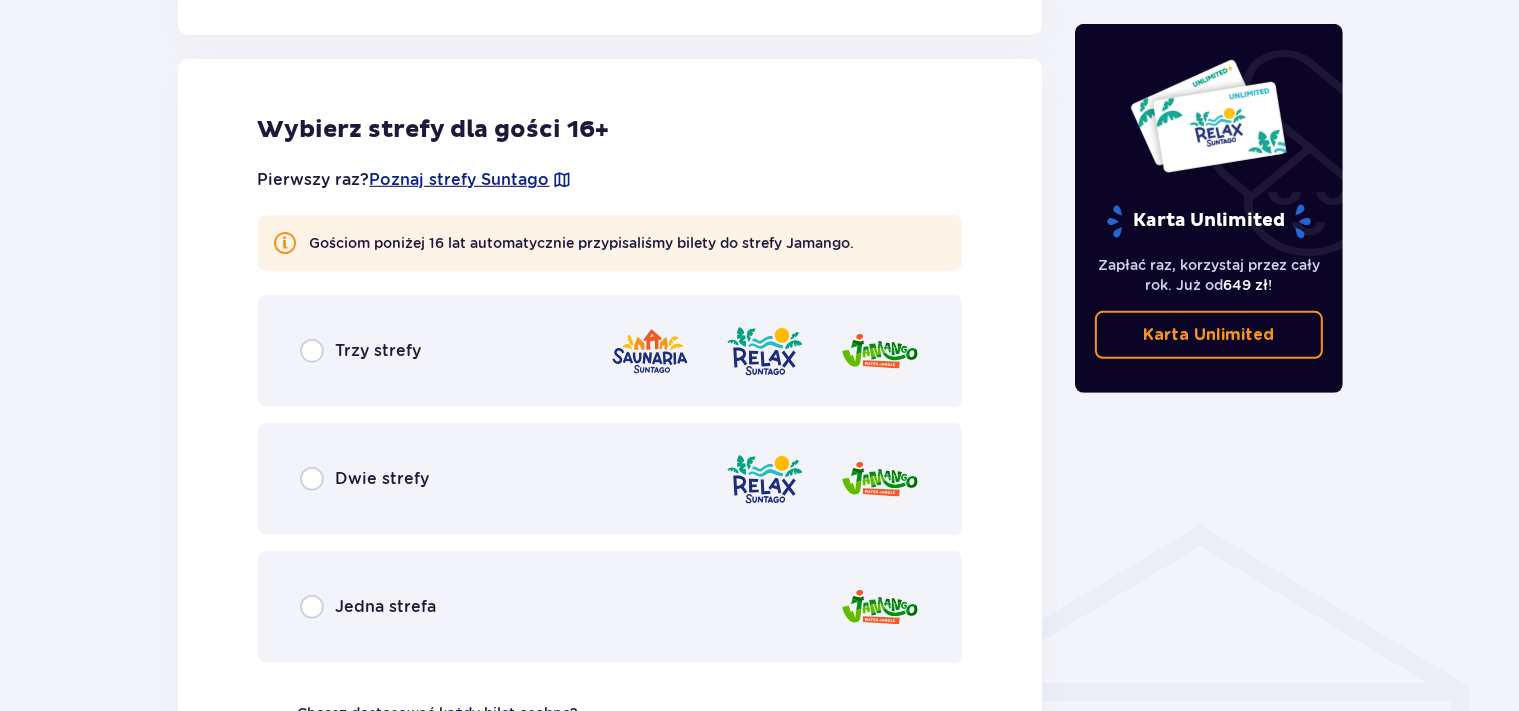 scroll, scrollTop: 1110, scrollLeft: 0, axis: vertical 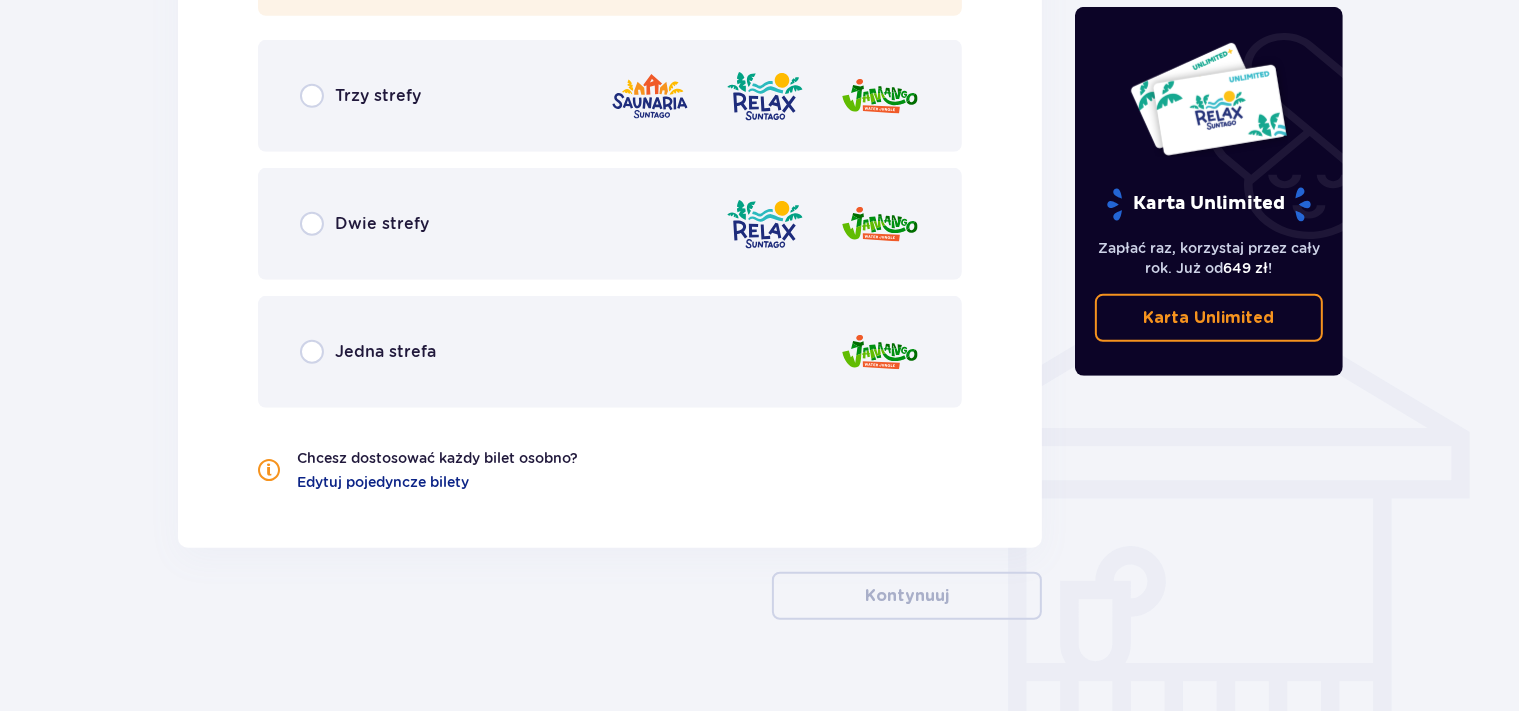 click on "Jedna strefa" at bounding box center (610, 352) 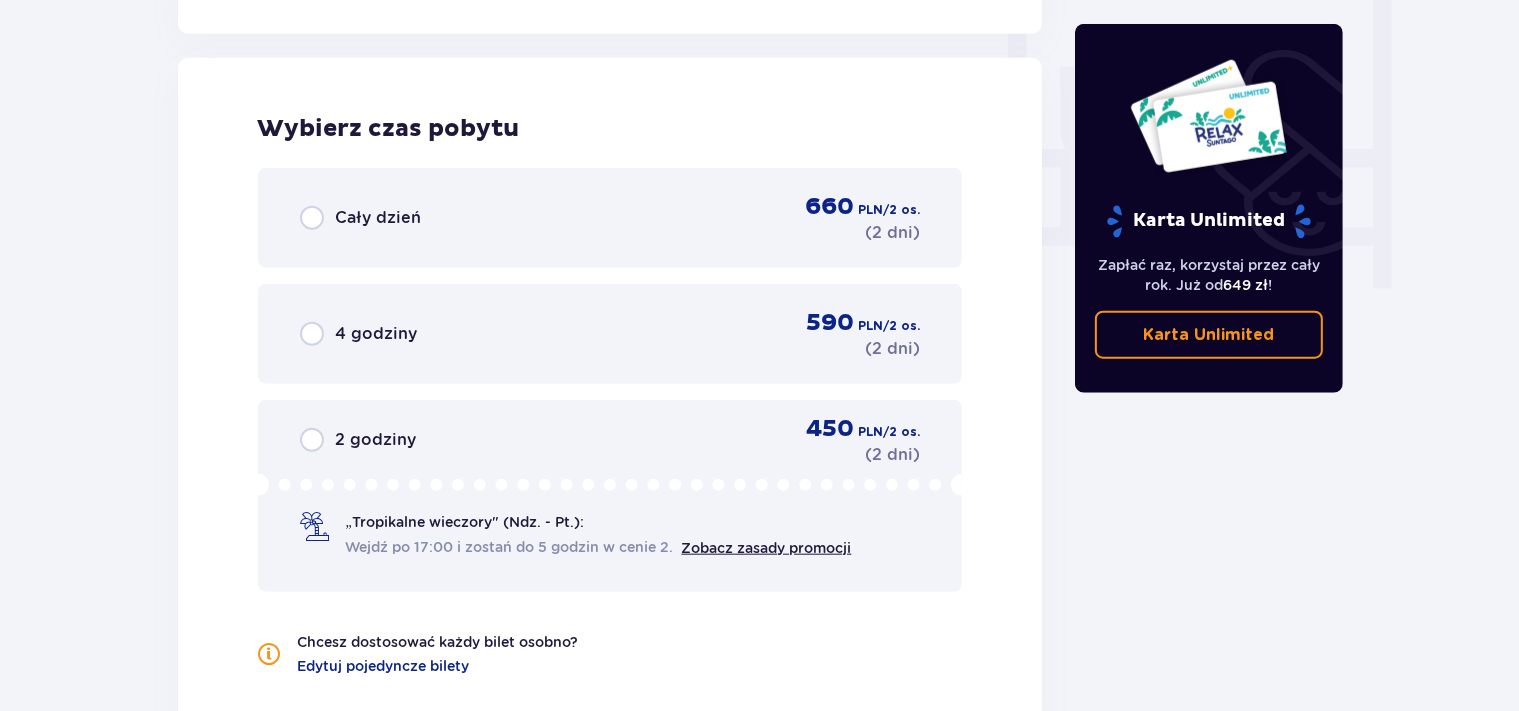 scroll, scrollTop: 1878, scrollLeft: 0, axis: vertical 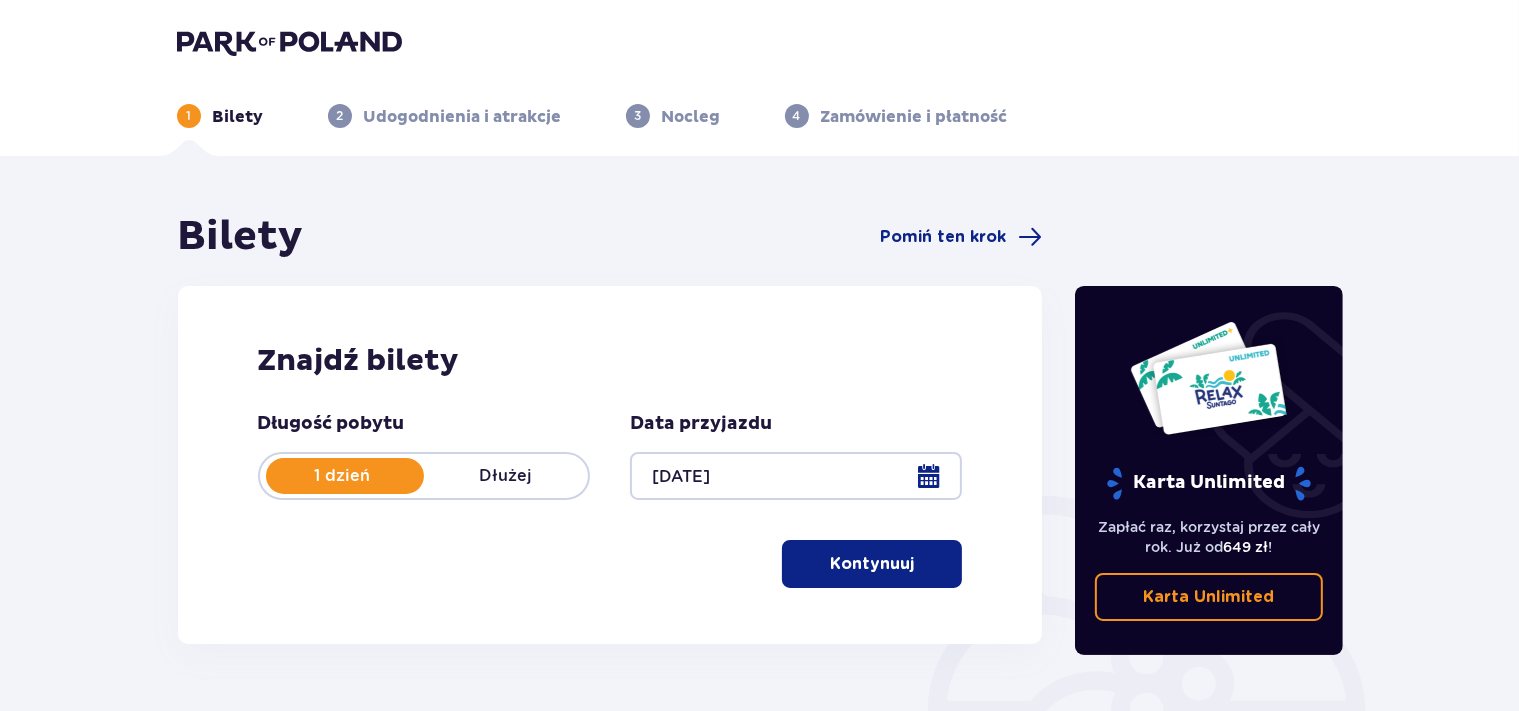 click on "Kontynuuj" at bounding box center [872, 564] 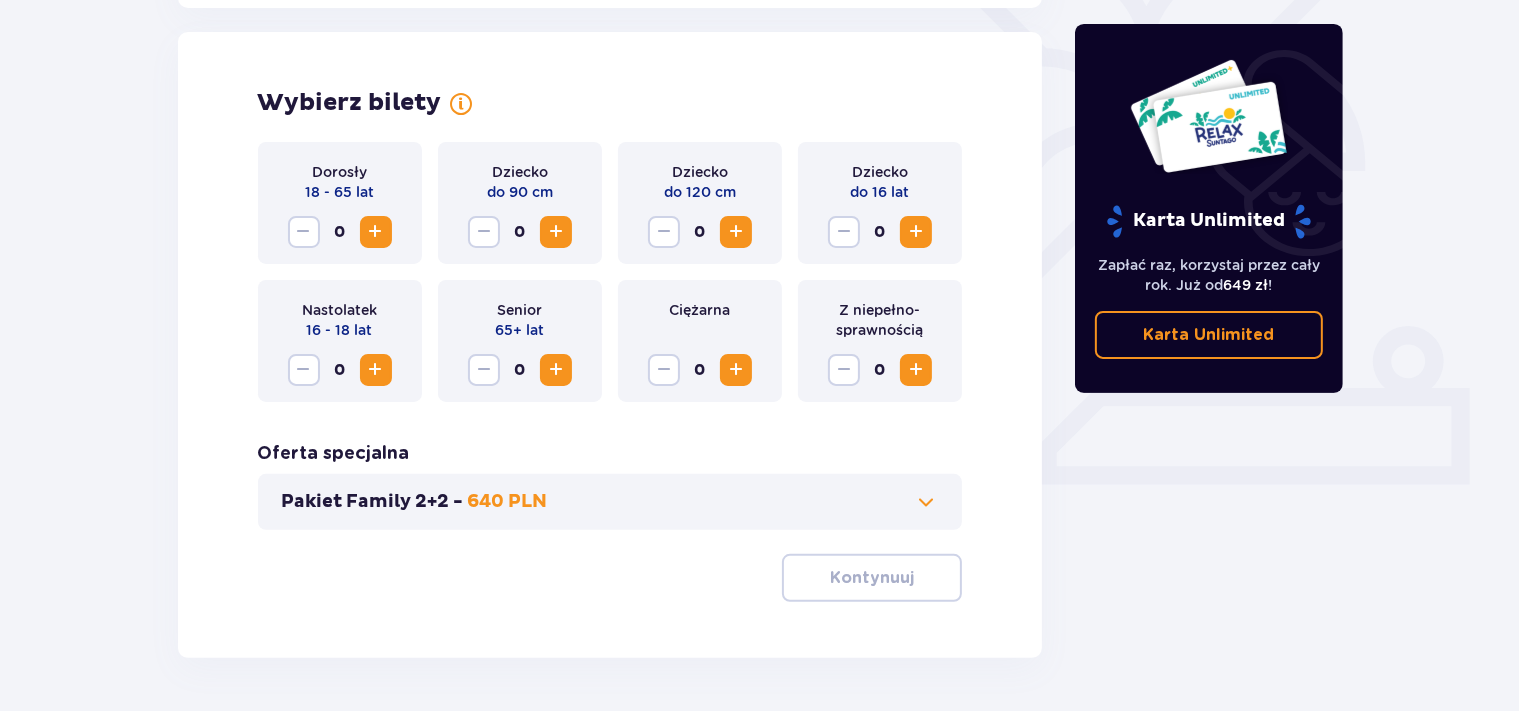 scroll, scrollTop: 556, scrollLeft: 0, axis: vertical 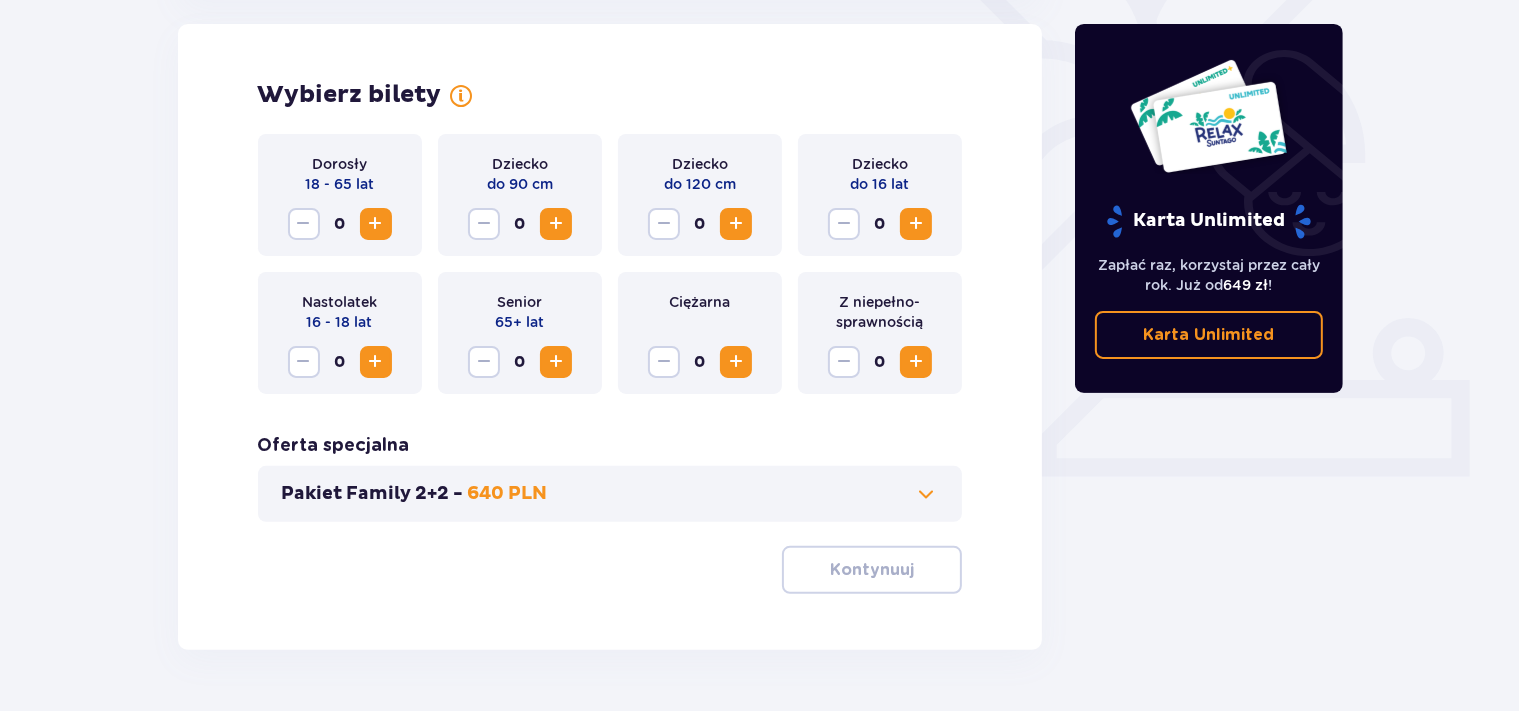 click at bounding box center [376, 224] 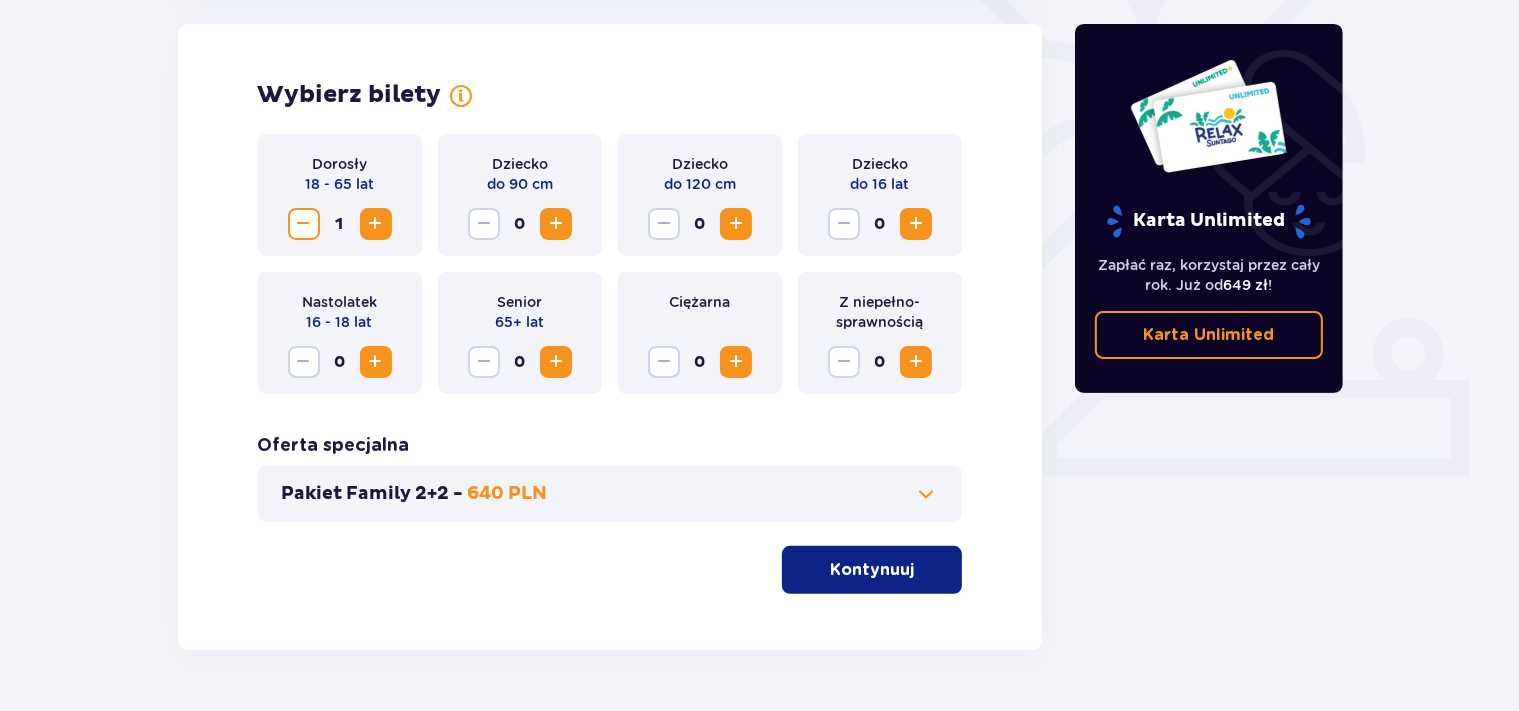 click at bounding box center [916, 224] 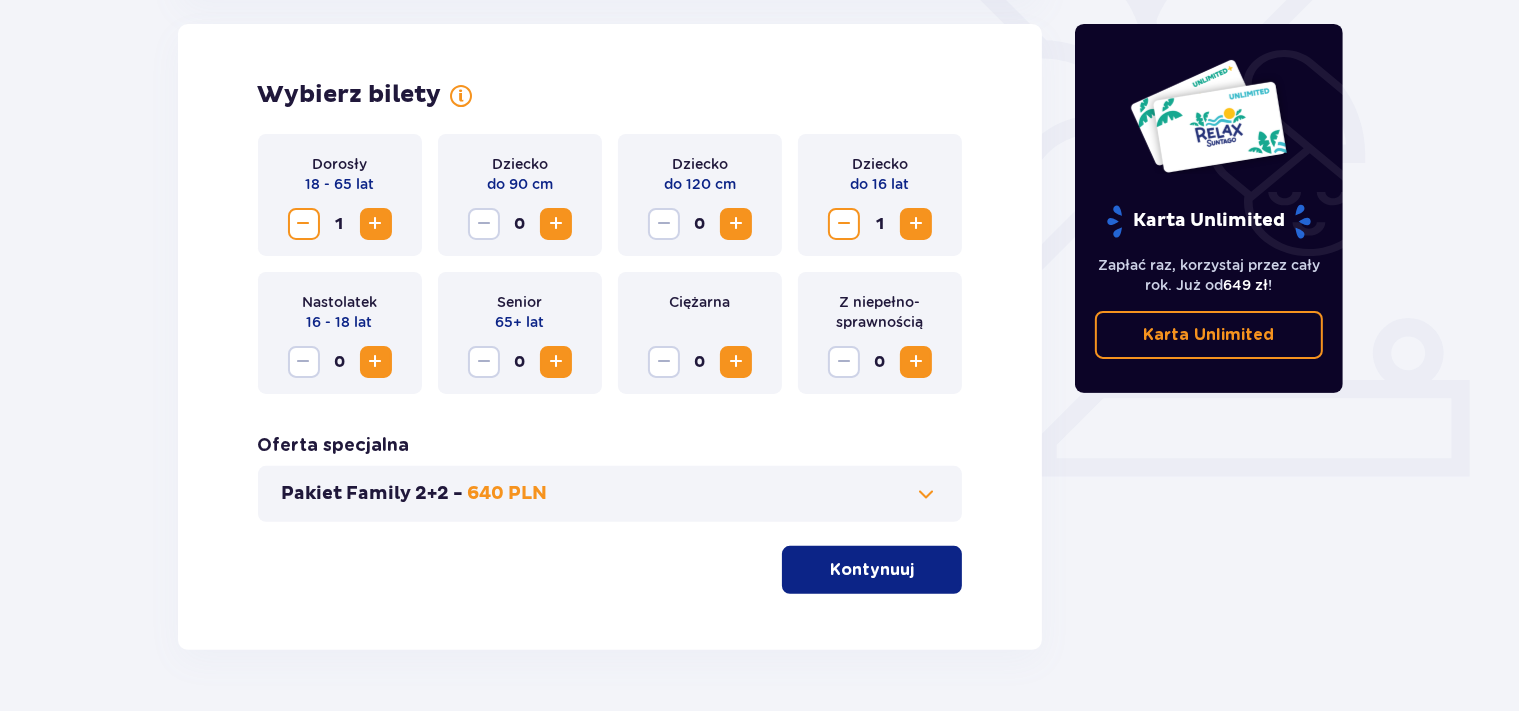 type 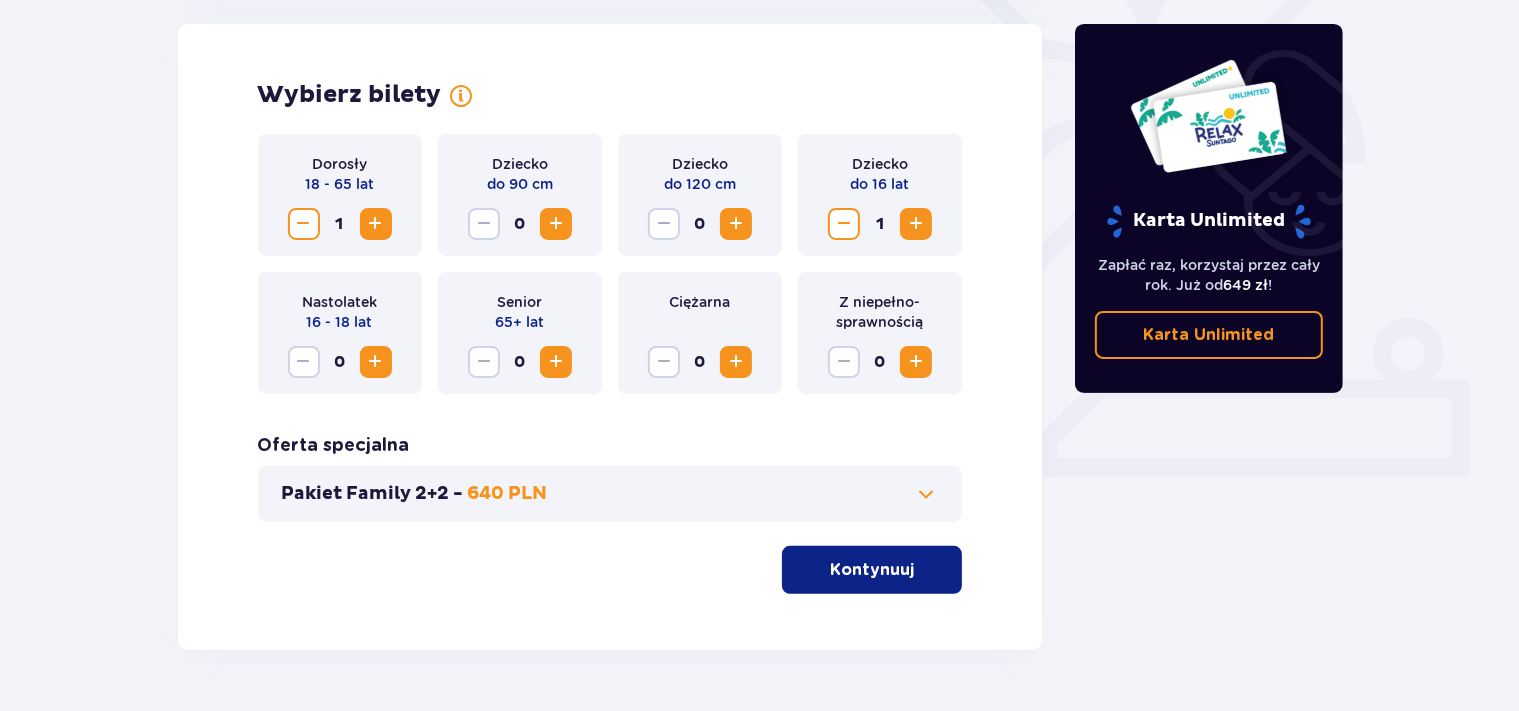 click on "Kontynuuj" at bounding box center [872, 570] 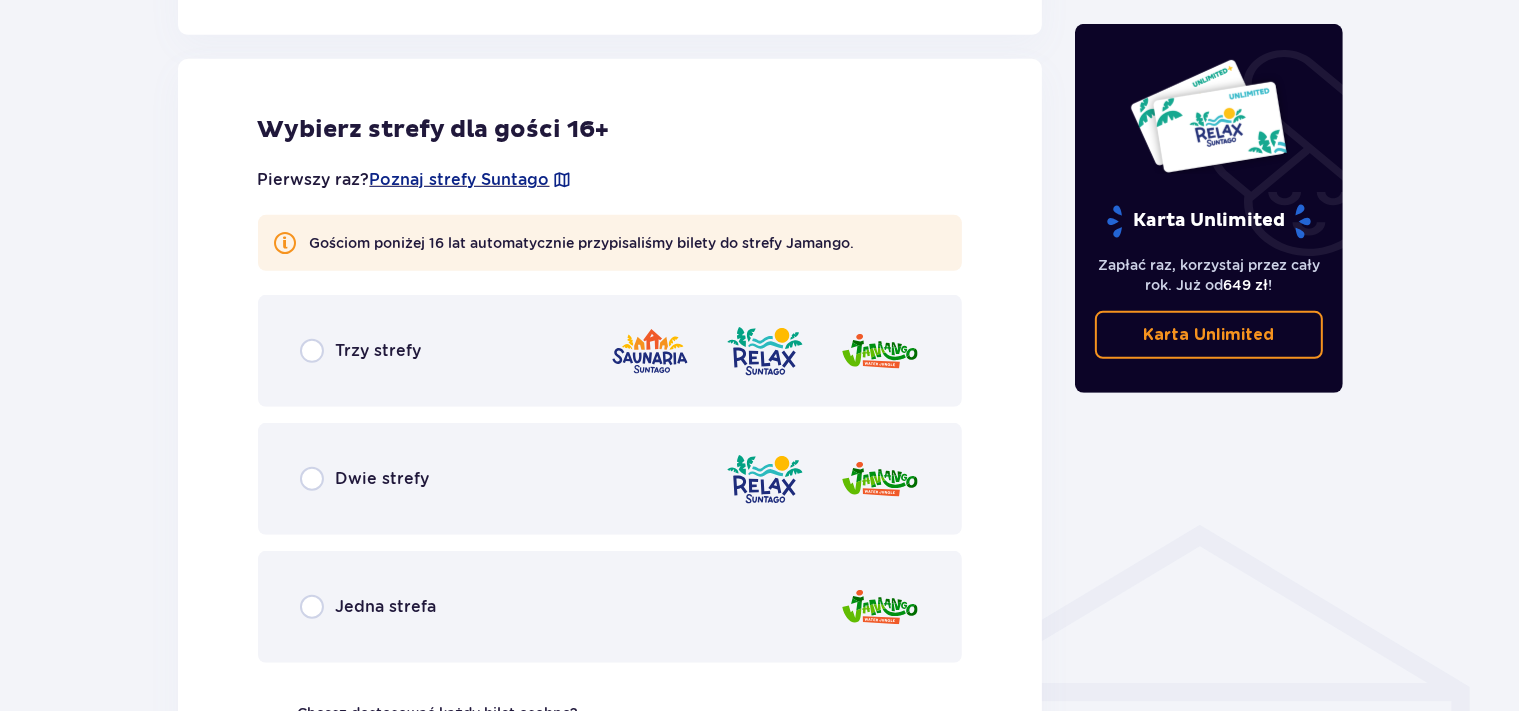scroll, scrollTop: 1110, scrollLeft: 0, axis: vertical 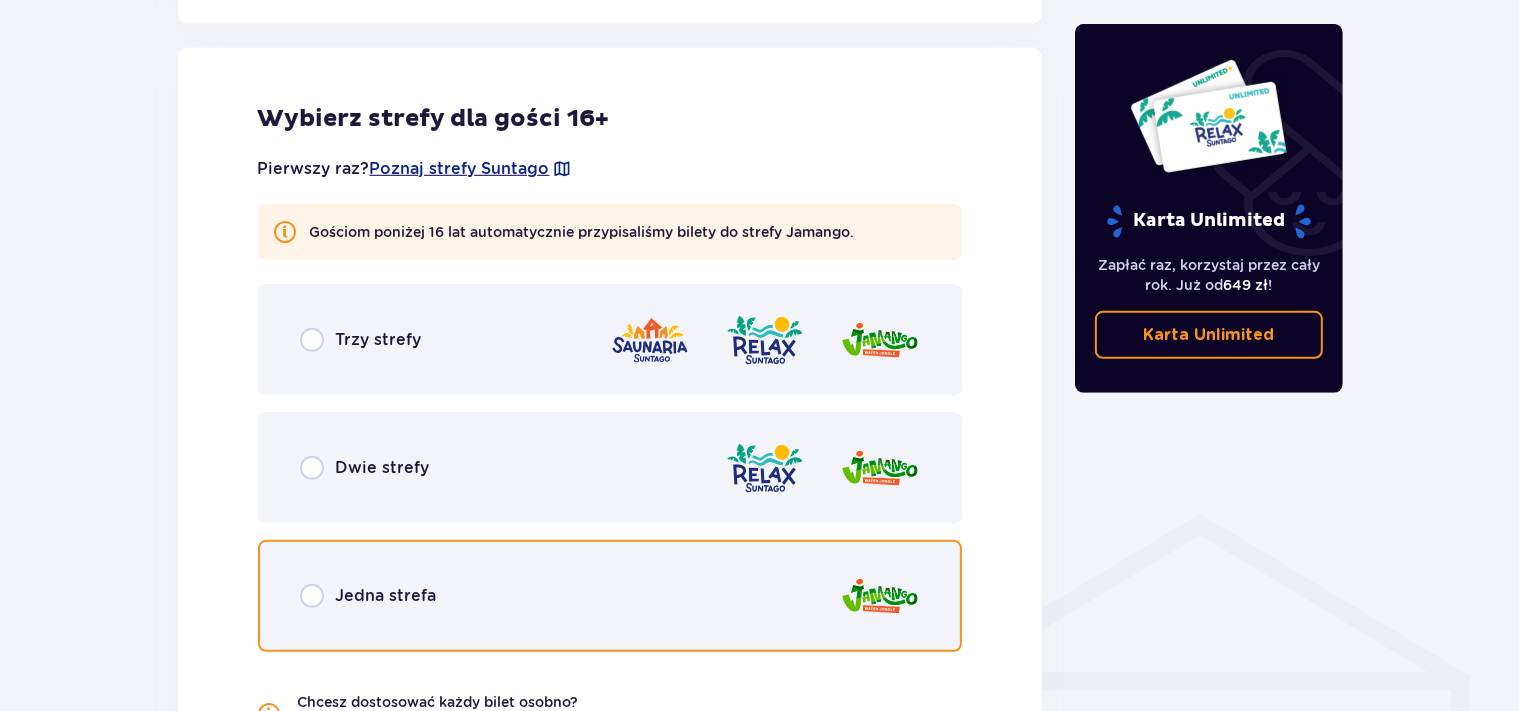click at bounding box center [312, 596] 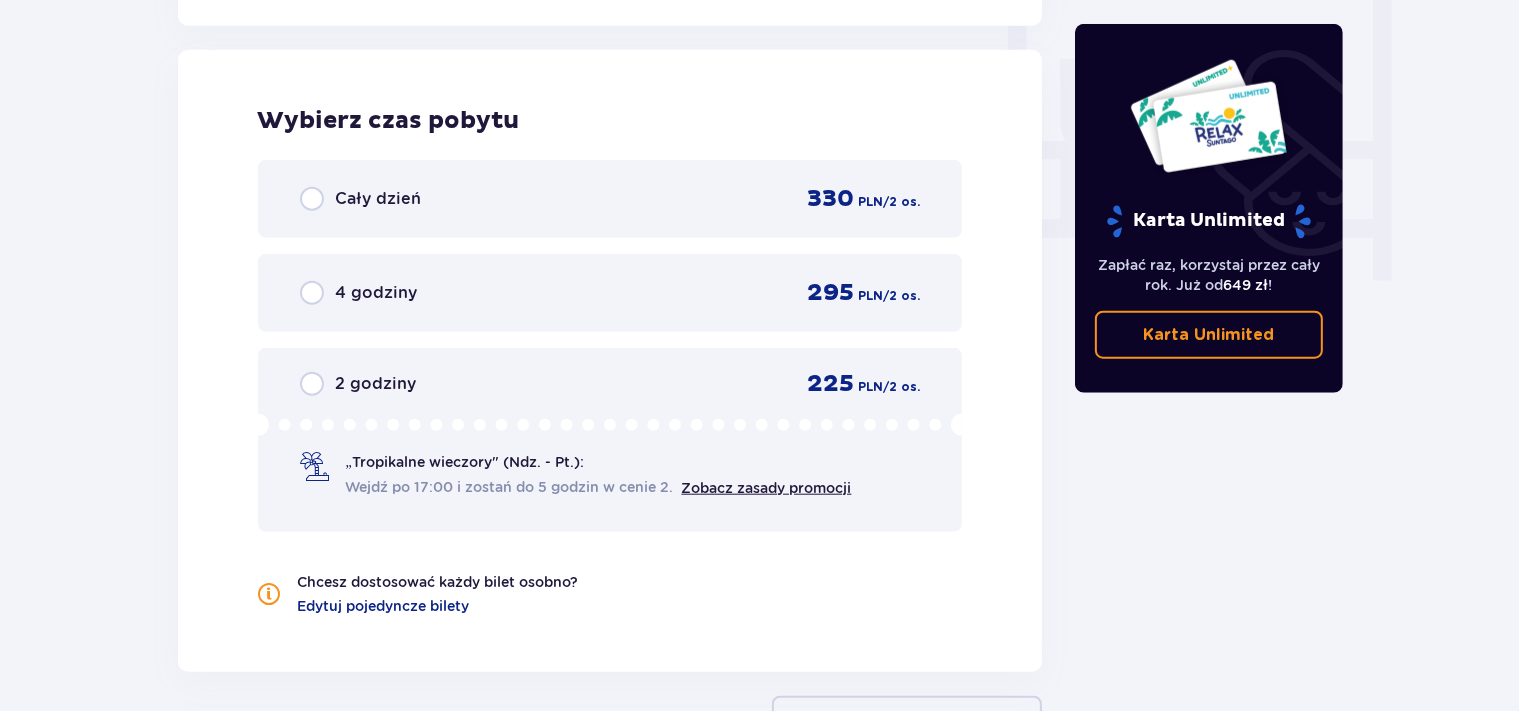 scroll, scrollTop: 1878, scrollLeft: 0, axis: vertical 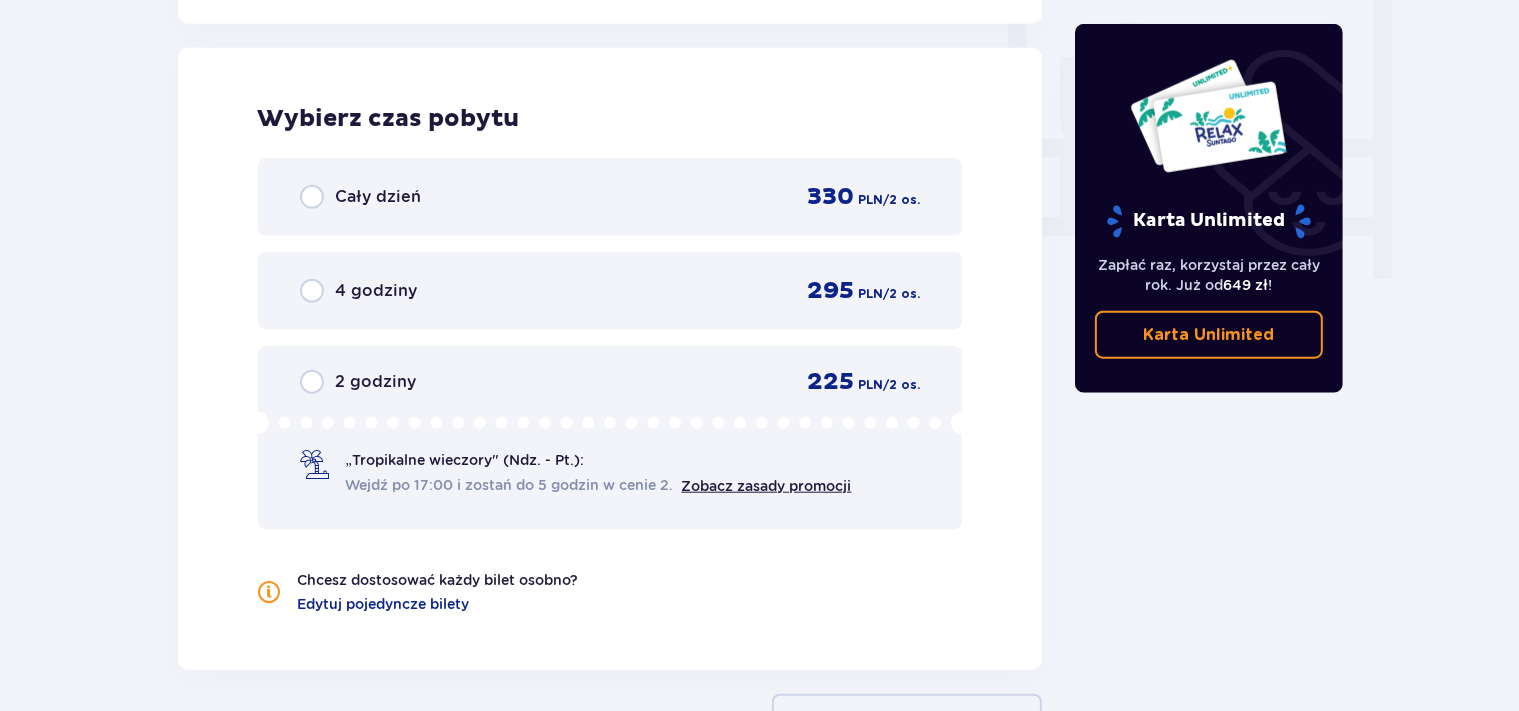 click on "Cały dzień" at bounding box center (361, 197) 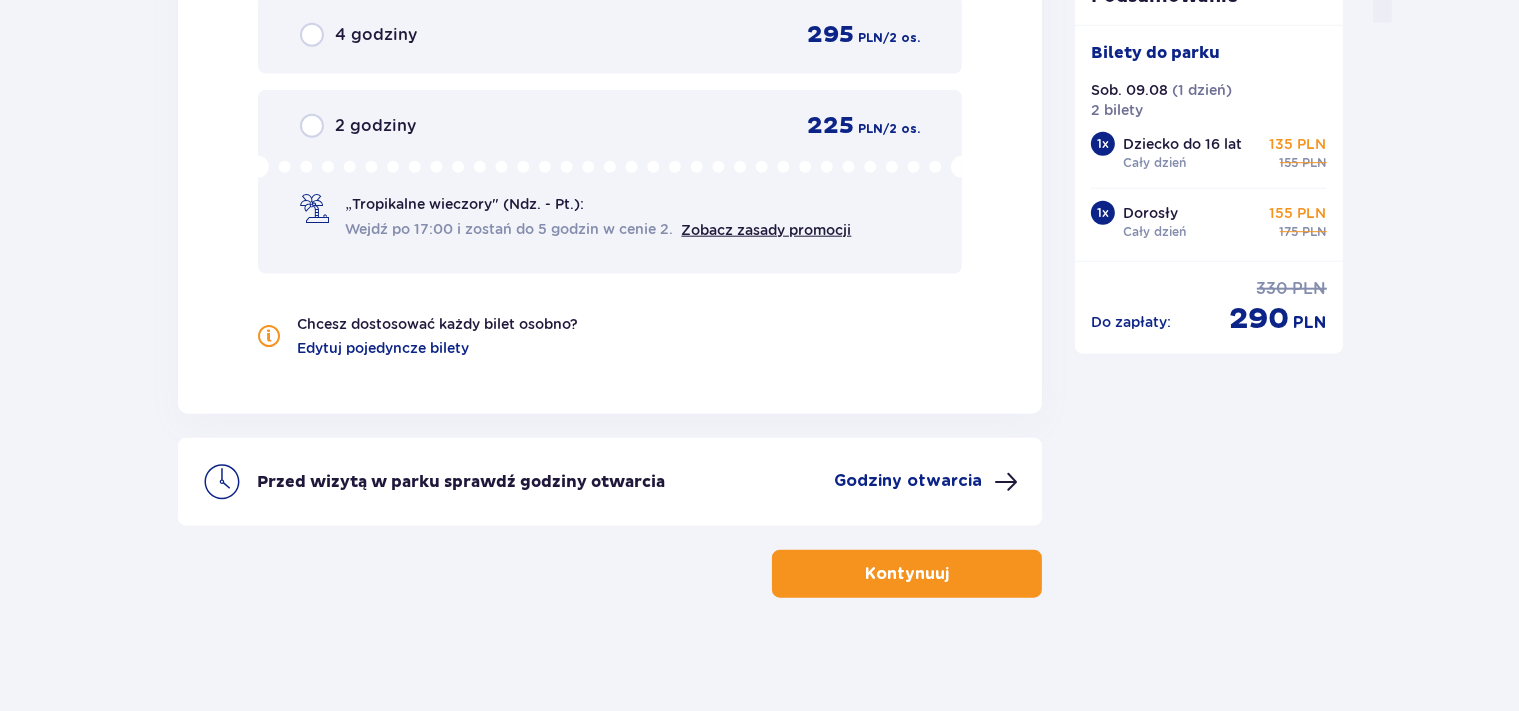 scroll, scrollTop: 2138, scrollLeft: 0, axis: vertical 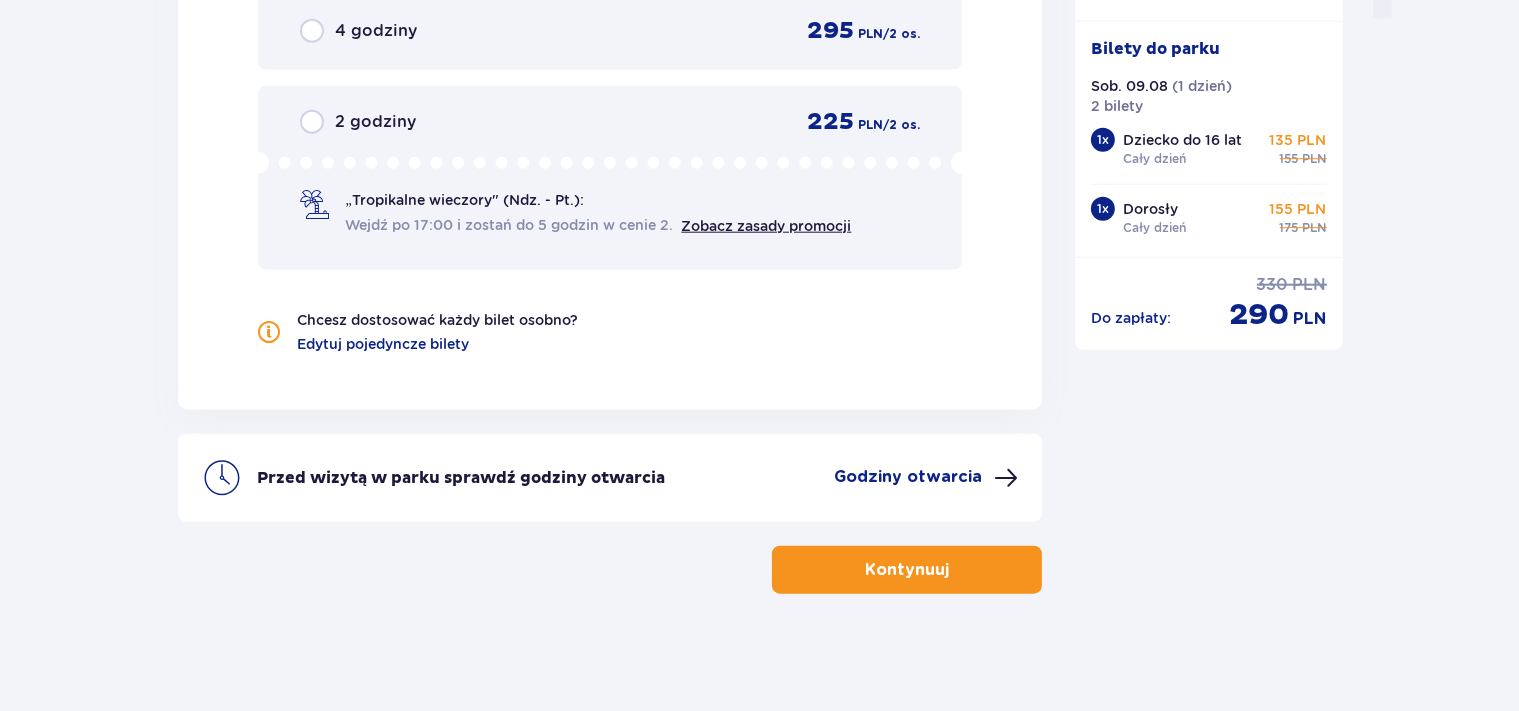 click on "Godziny otwarcia" at bounding box center [908, 477] 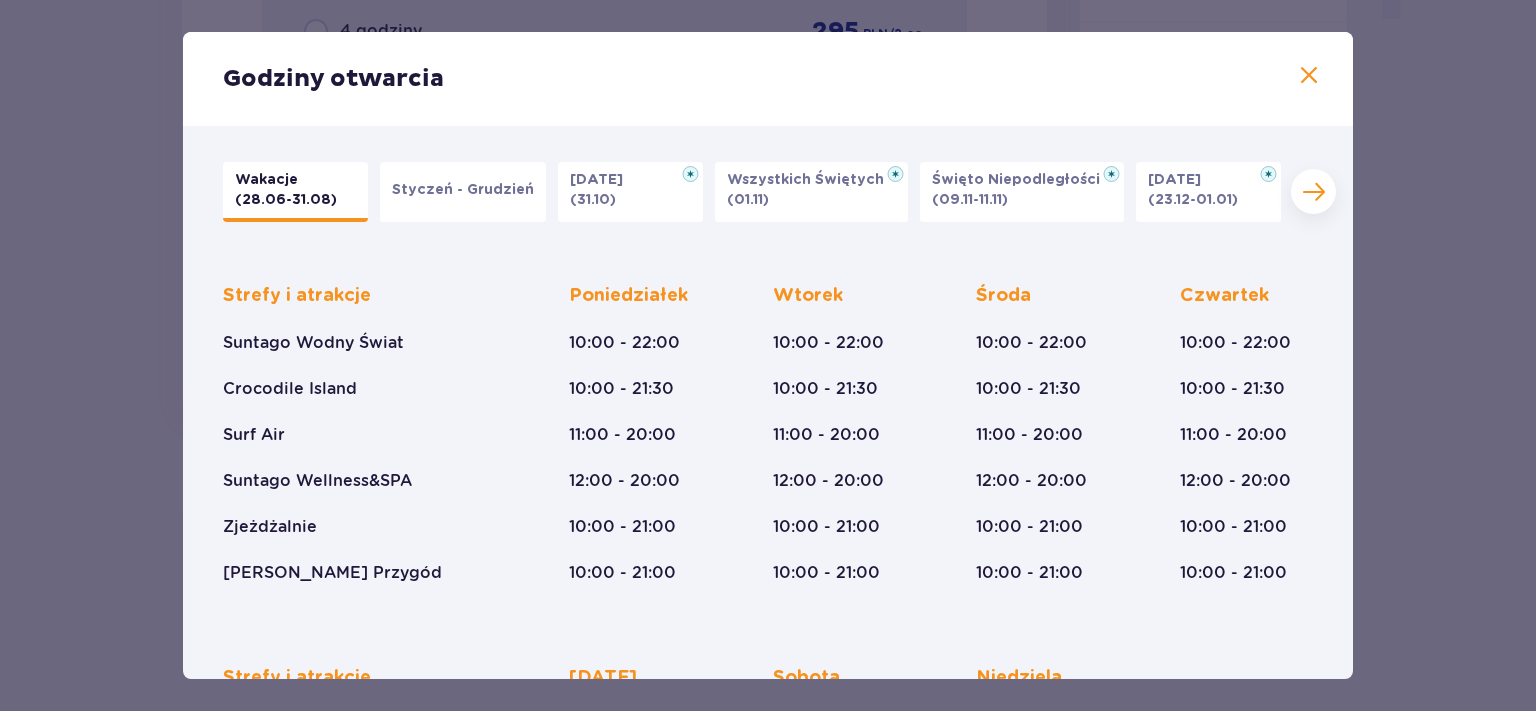 scroll, scrollTop: 327, scrollLeft: 0, axis: vertical 